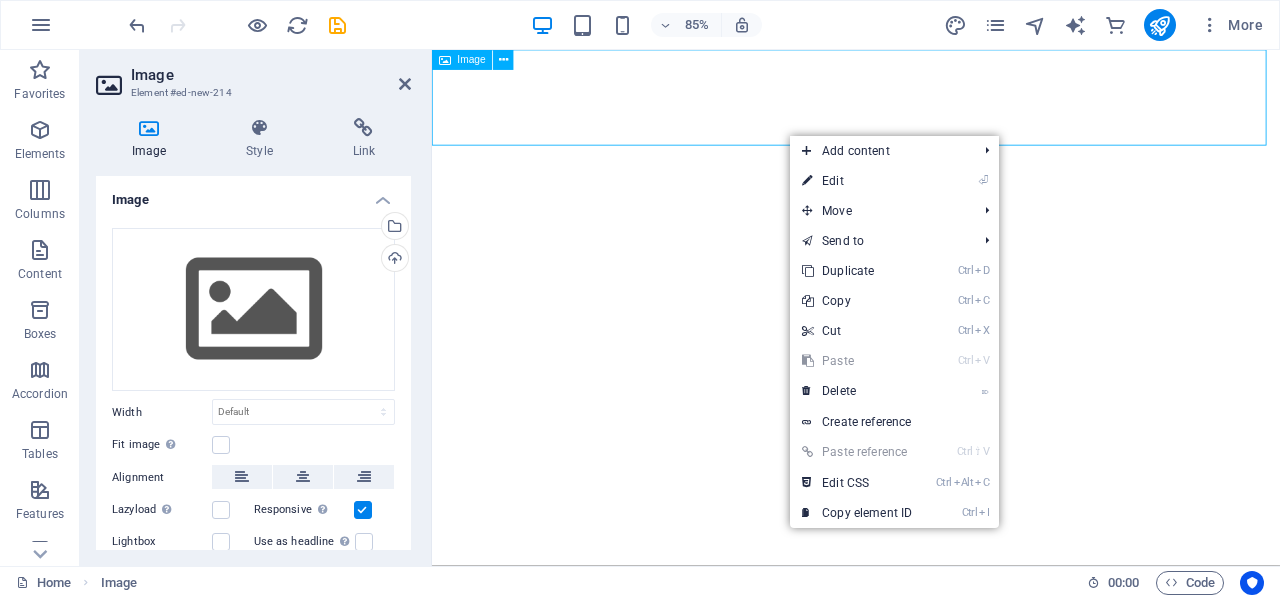 scroll, scrollTop: 0, scrollLeft: 0, axis: both 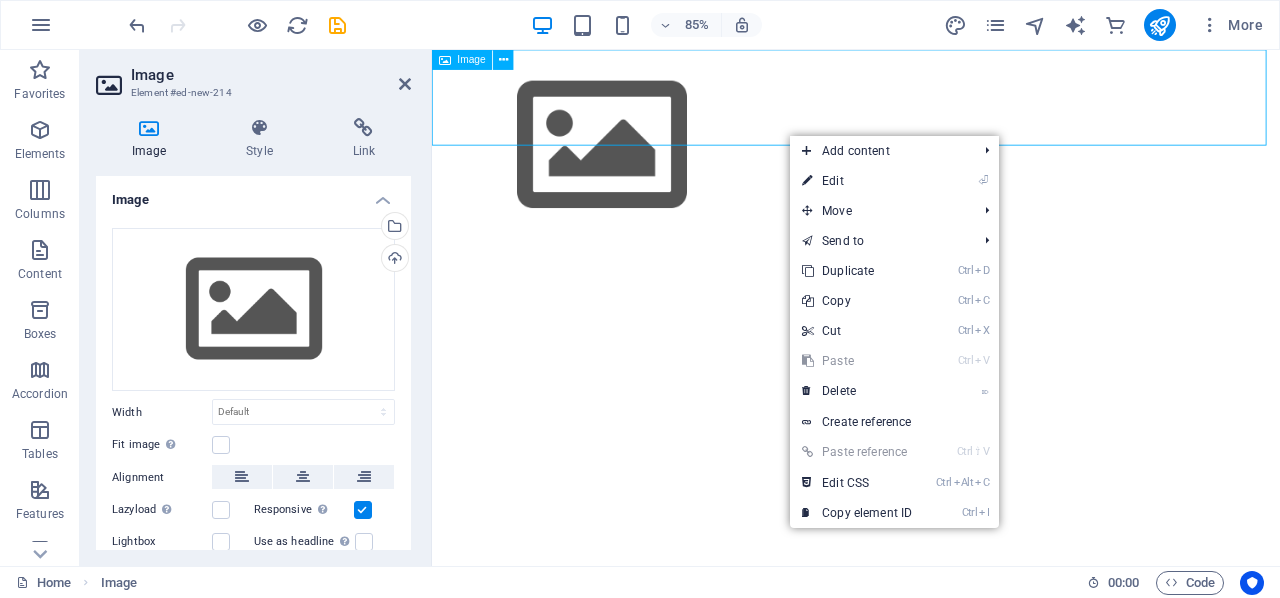 click at bounding box center (931, 162) 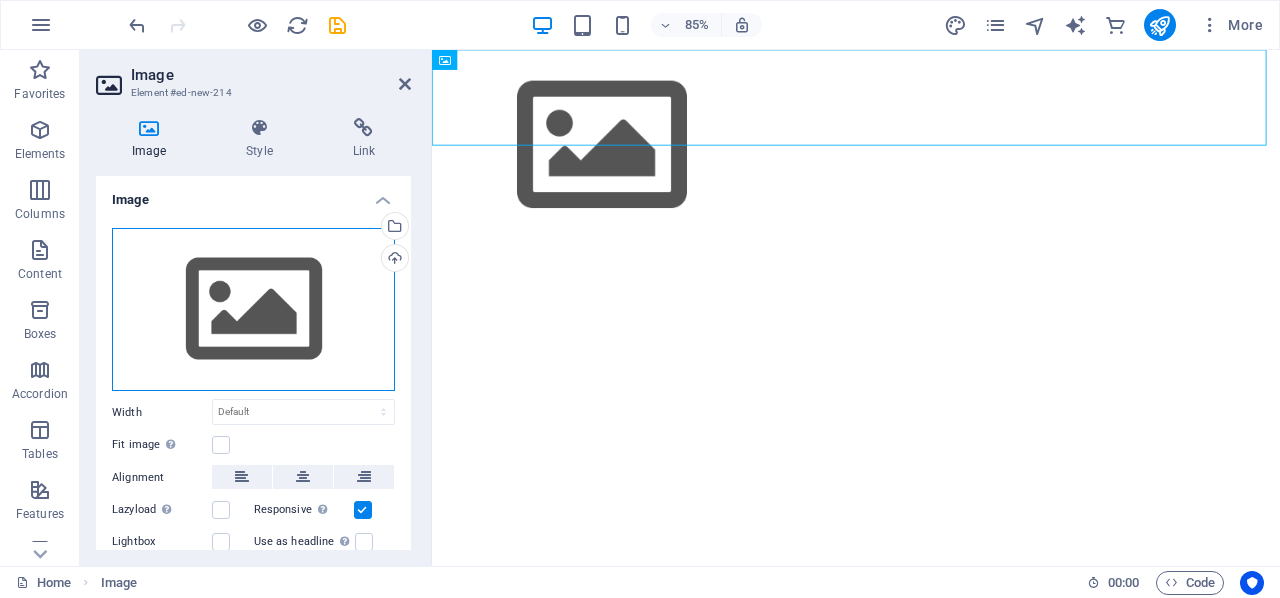 click on "Drag files here, click to choose files or select files from Files or our free stock photos & videos" at bounding box center [253, 310] 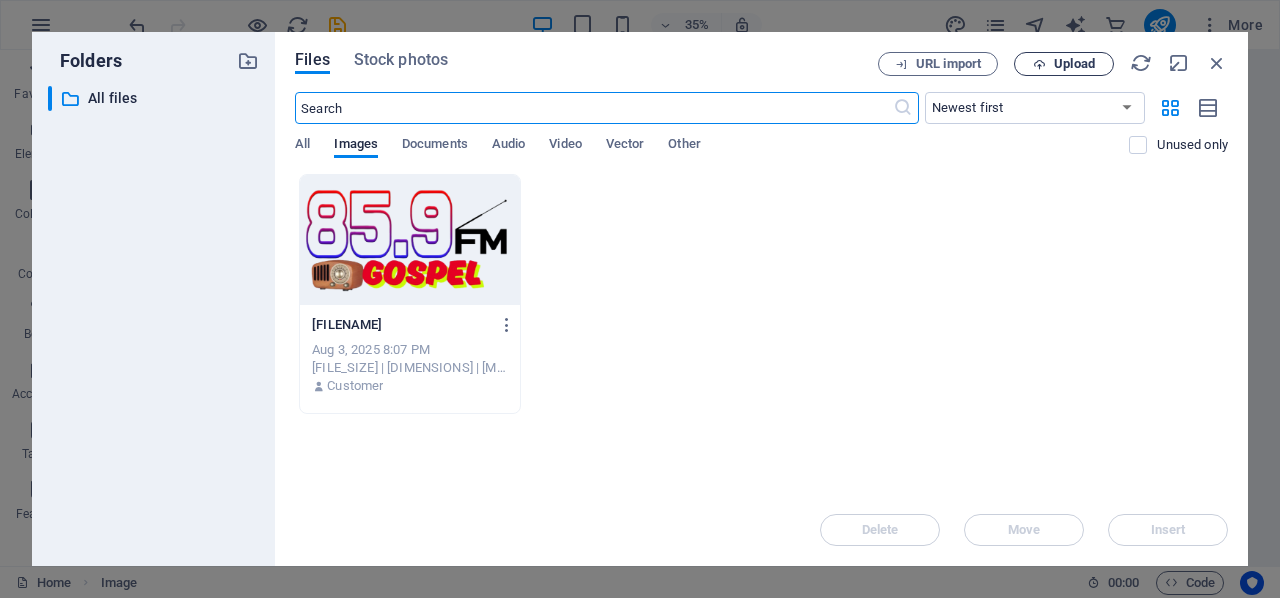 click on "Upload" at bounding box center [1074, 64] 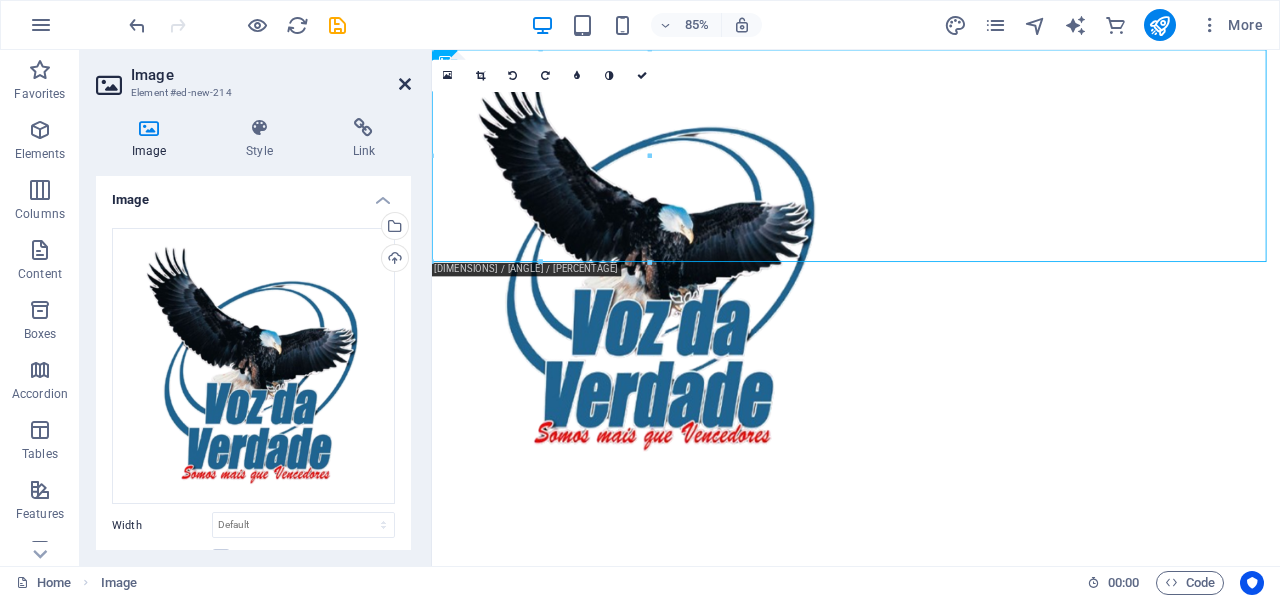 click at bounding box center (405, 84) 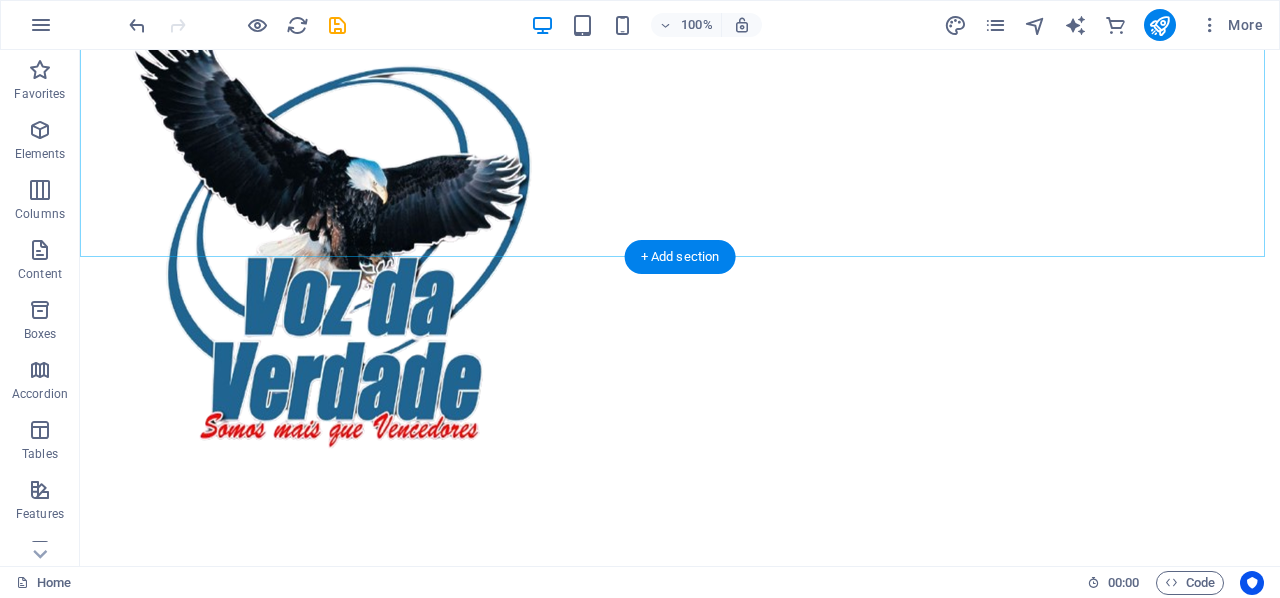 scroll, scrollTop: 100, scrollLeft: 0, axis: vertical 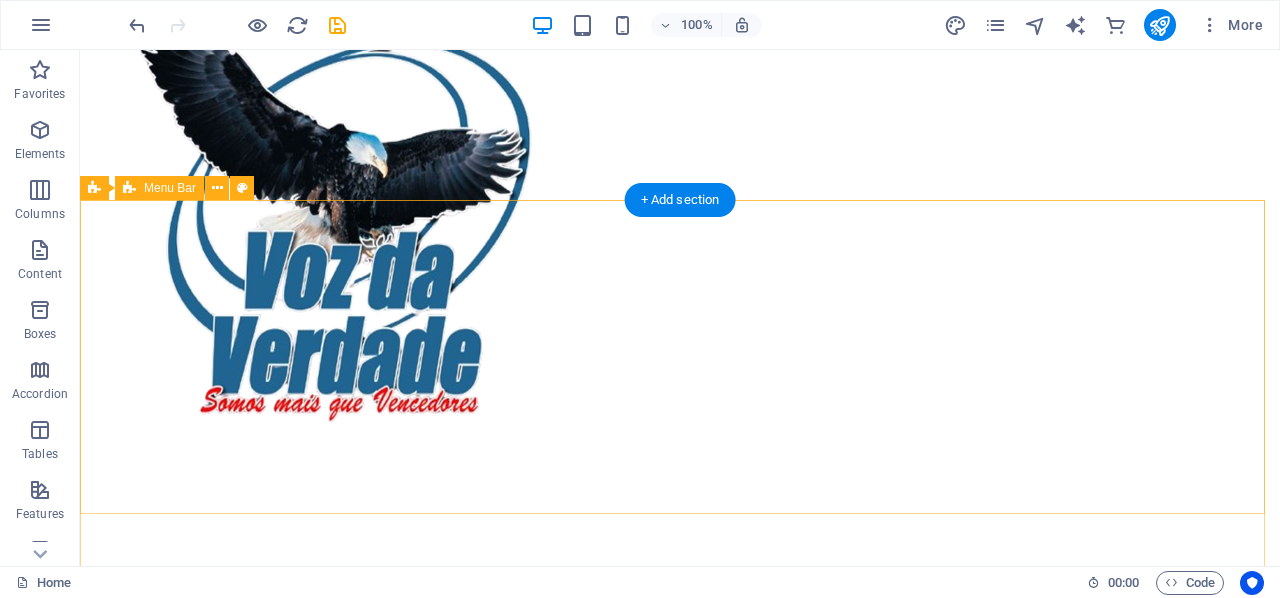 click at bounding box center (680, 1123) 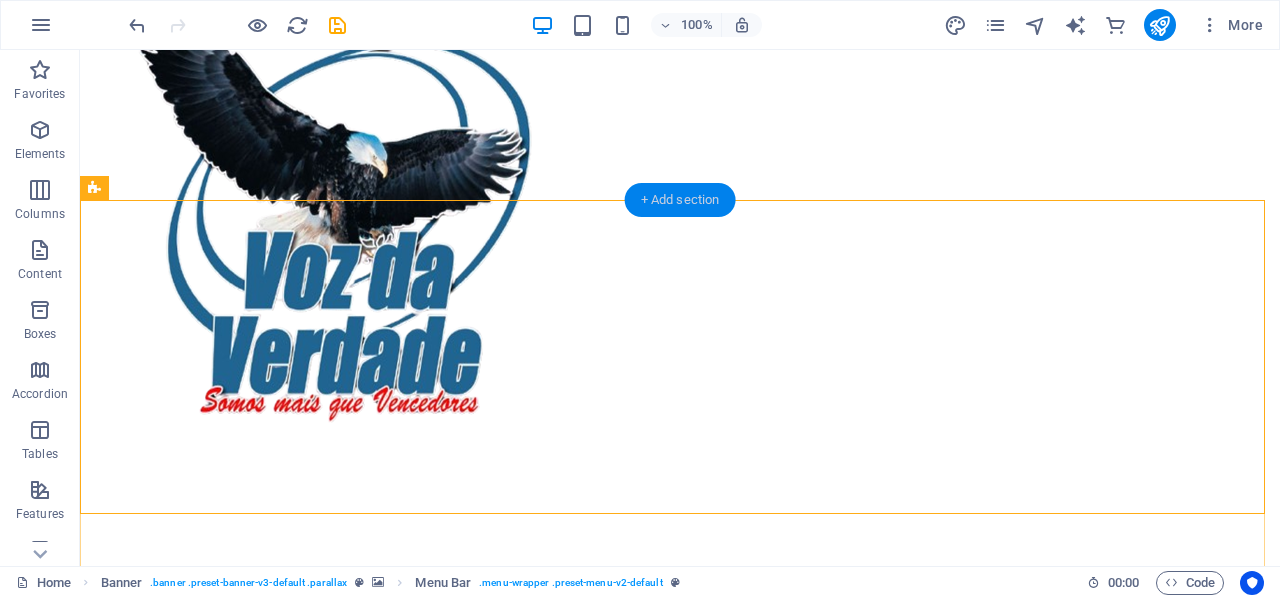 drag, startPoint x: 646, startPoint y: 189, endPoint x: 289, endPoint y: 262, distance: 364.38715 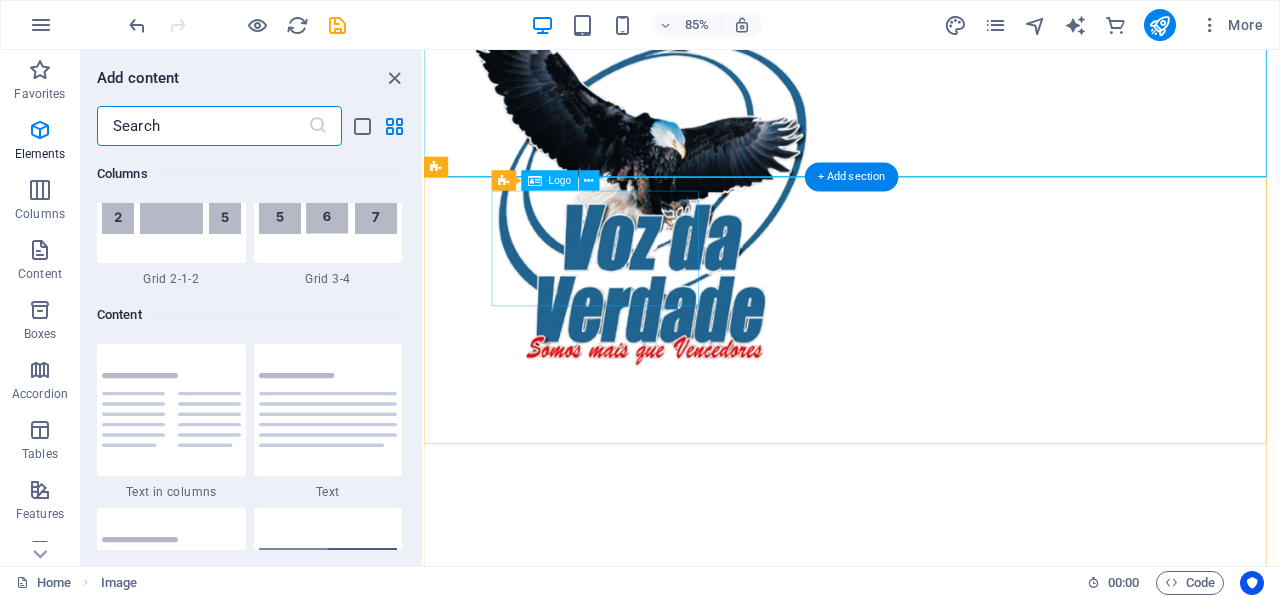 scroll, scrollTop: 3499, scrollLeft: 0, axis: vertical 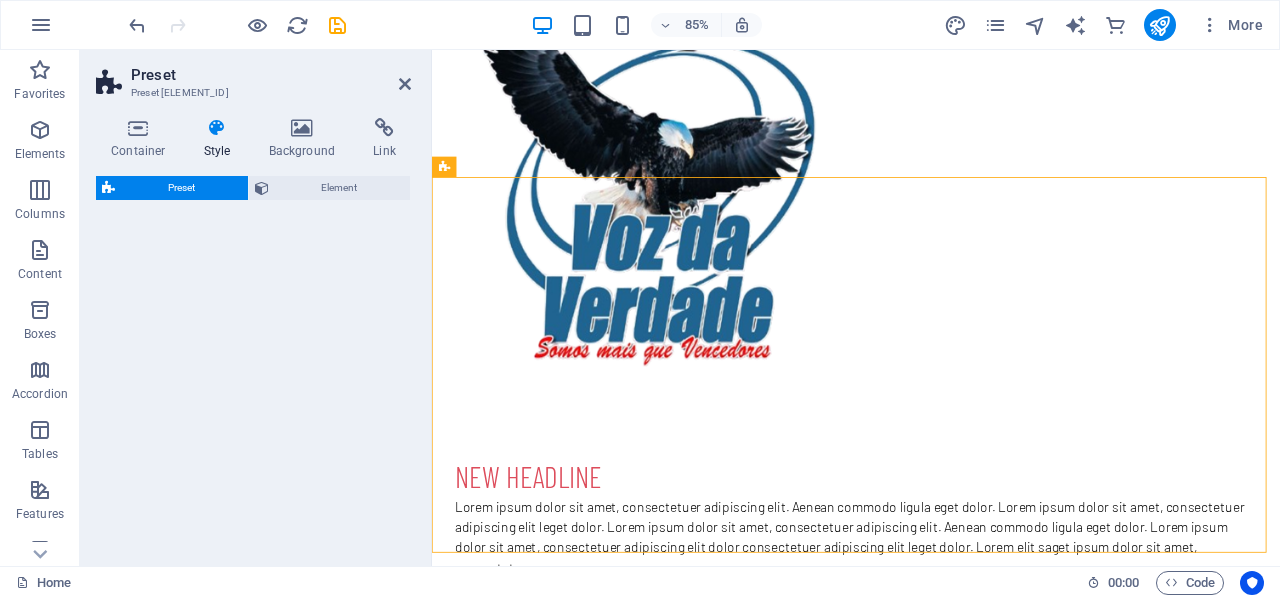 select on "rem" 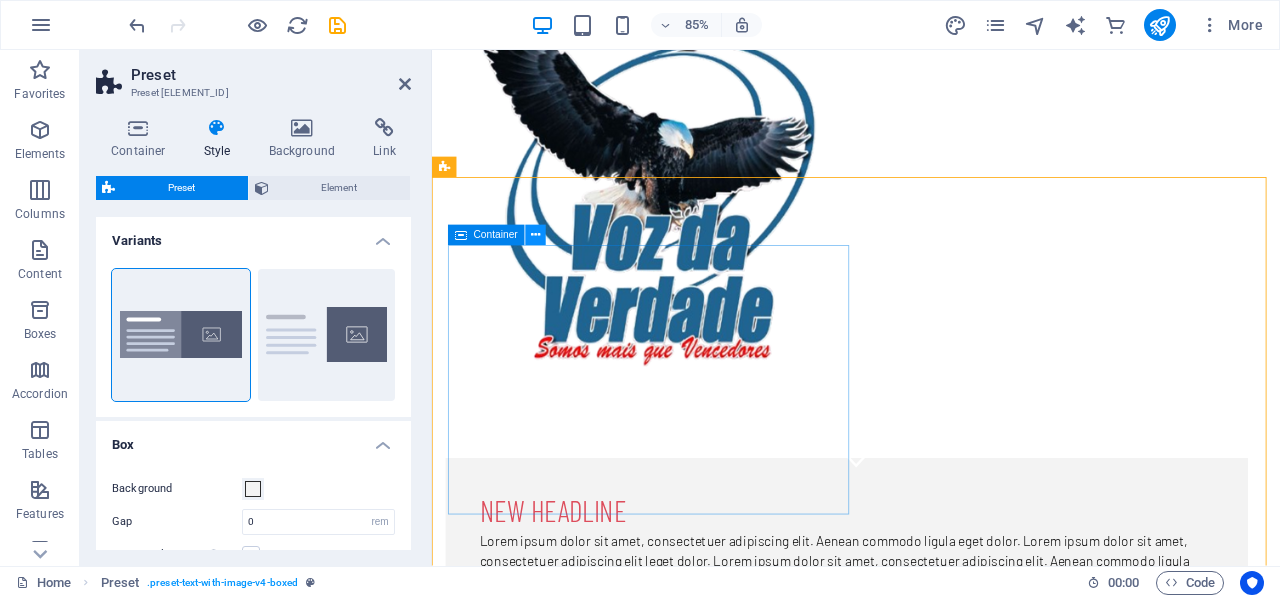 click at bounding box center (535, 235) 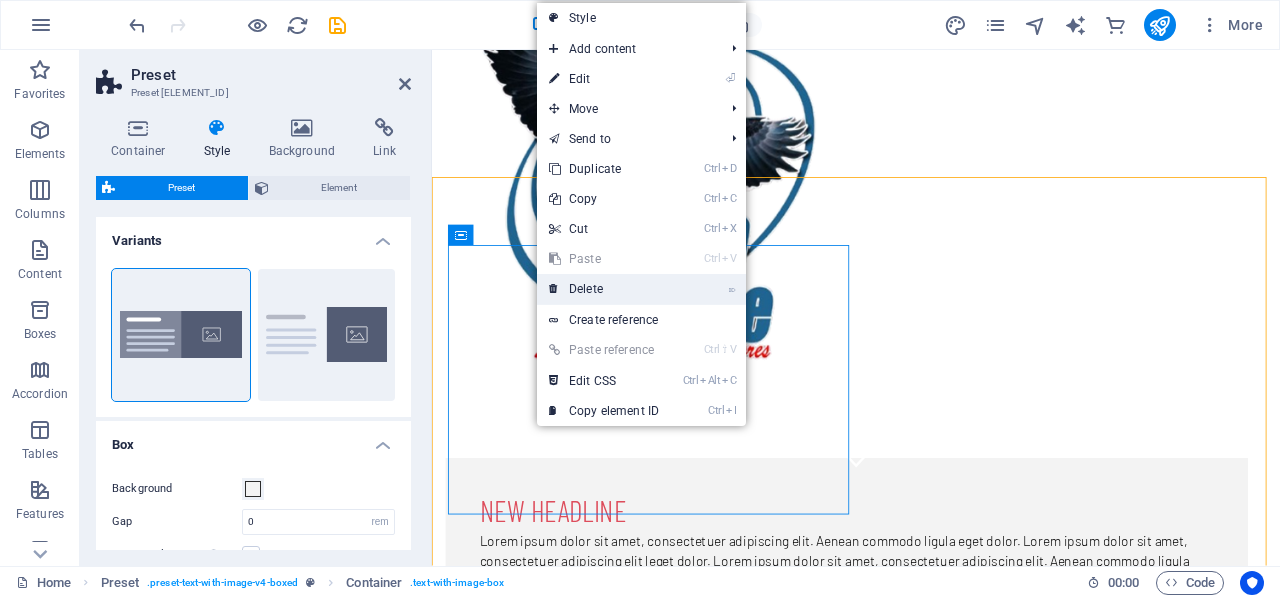 click on "⌦  Delete" at bounding box center [604, 289] 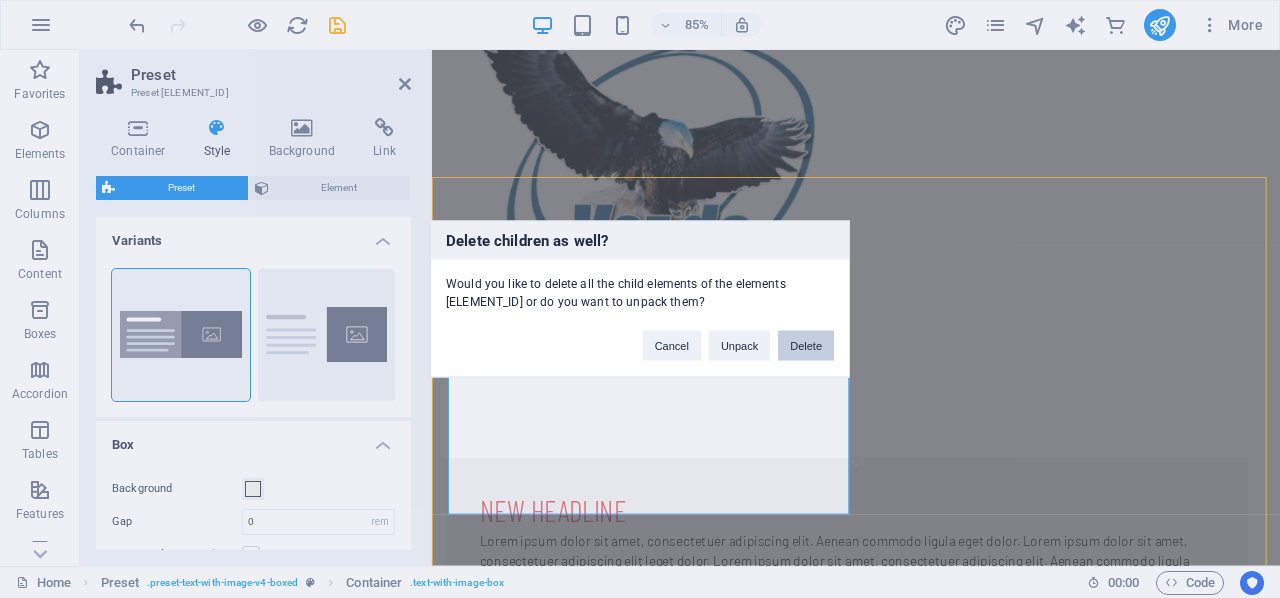 click on "Delete" at bounding box center [806, 346] 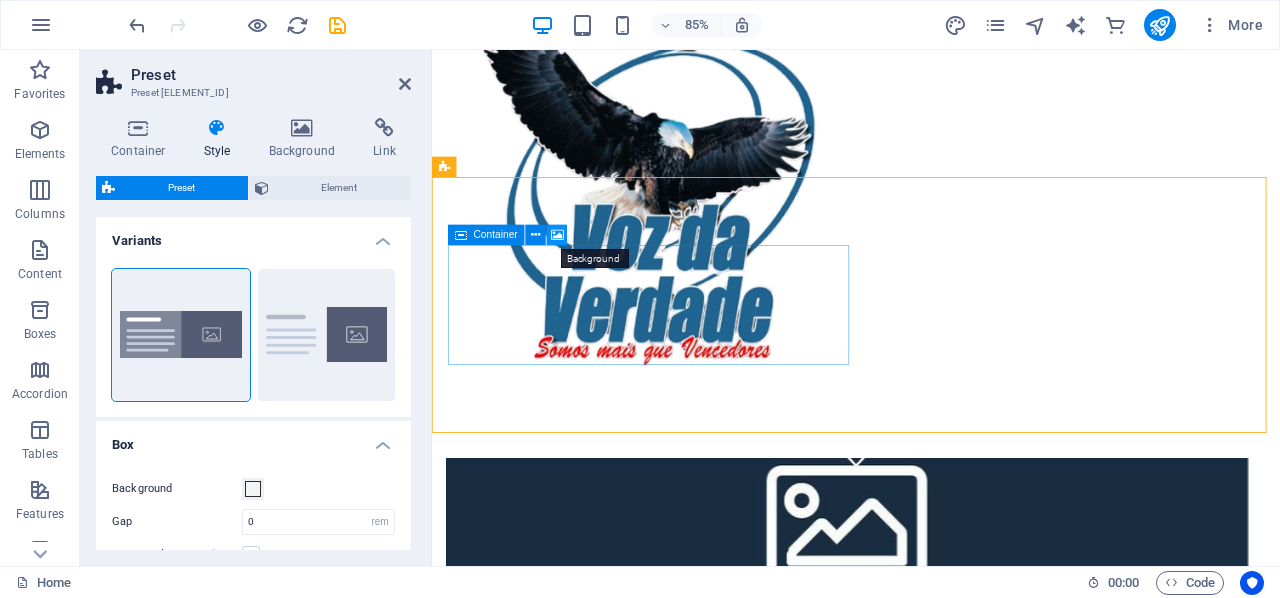 click at bounding box center [557, 235] 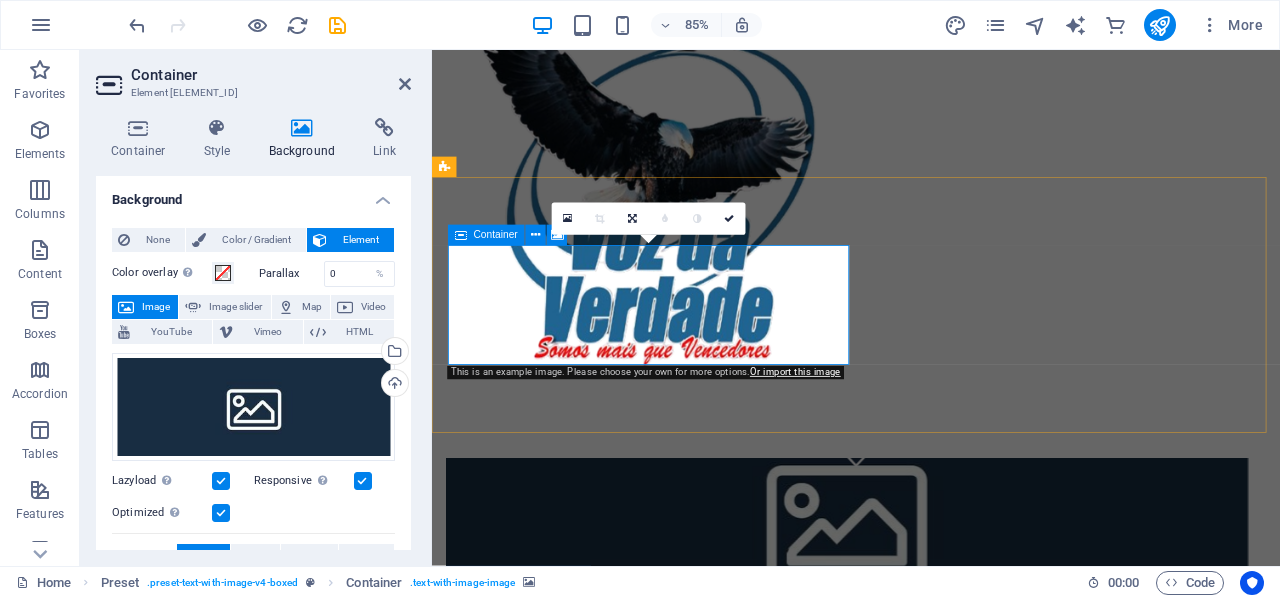 click on "Drop content here or  Add elements  Paste clipboard" at bounding box center [920, 742] 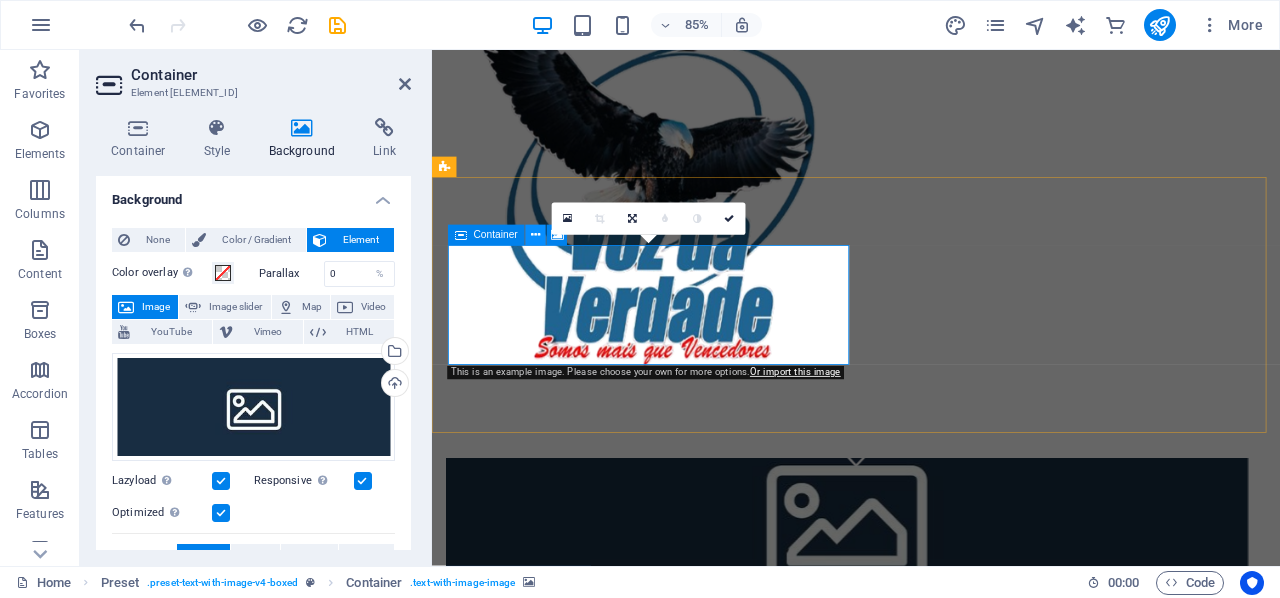 click at bounding box center [535, 235] 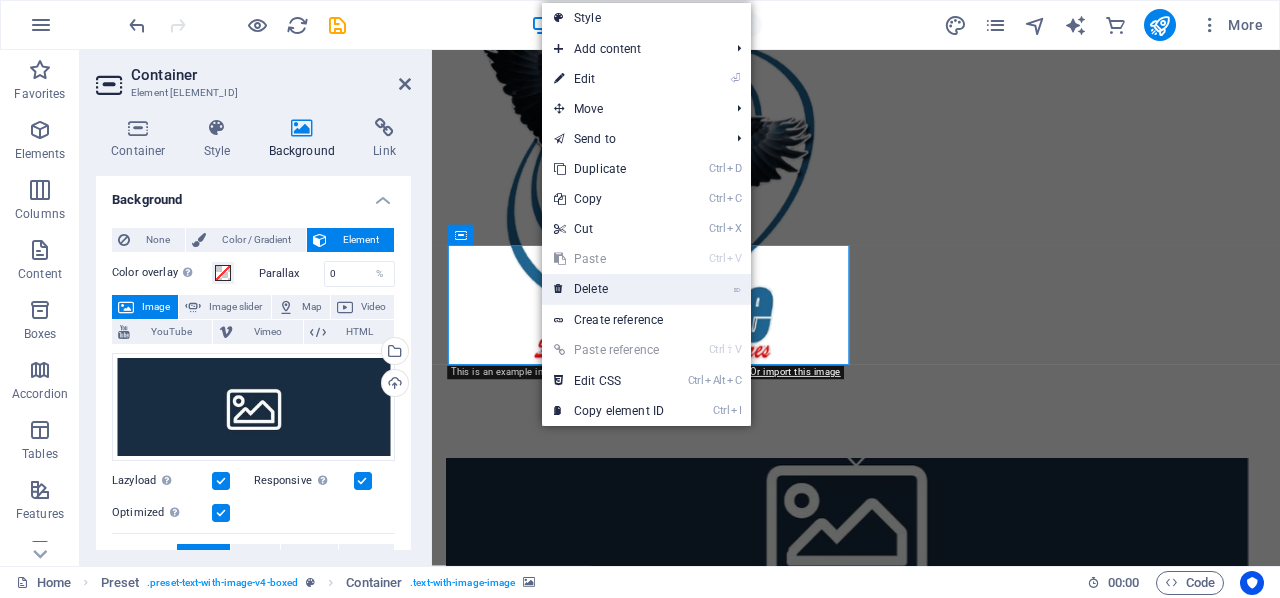 click on "⌦  Delete" at bounding box center [609, 289] 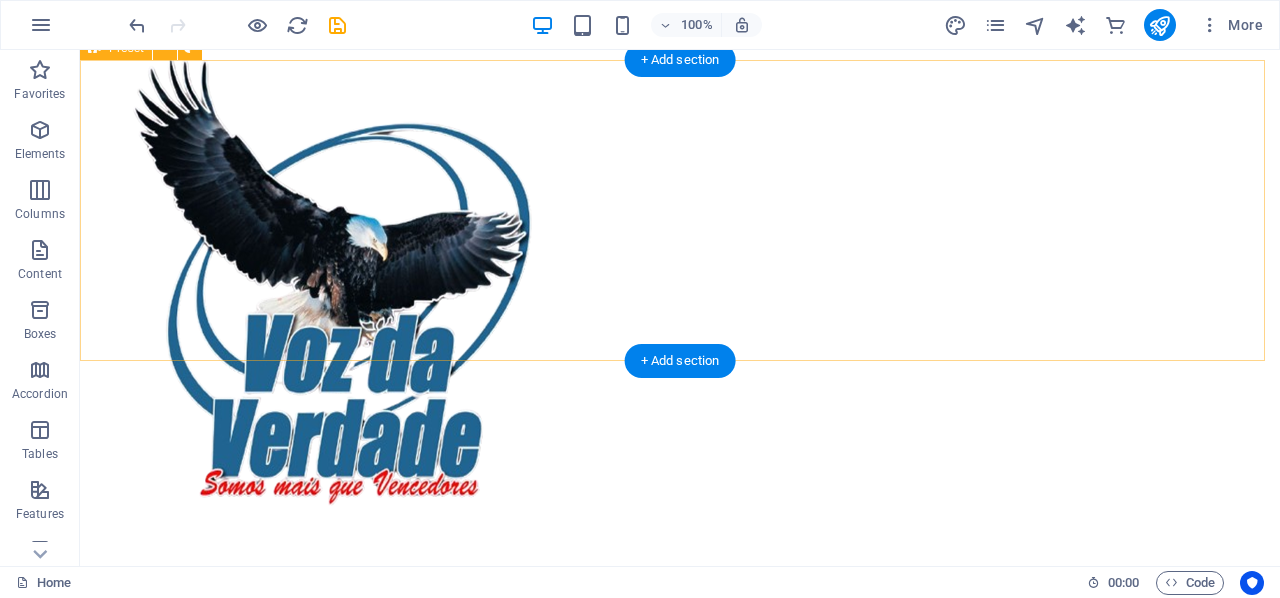 scroll, scrollTop: 0, scrollLeft: 0, axis: both 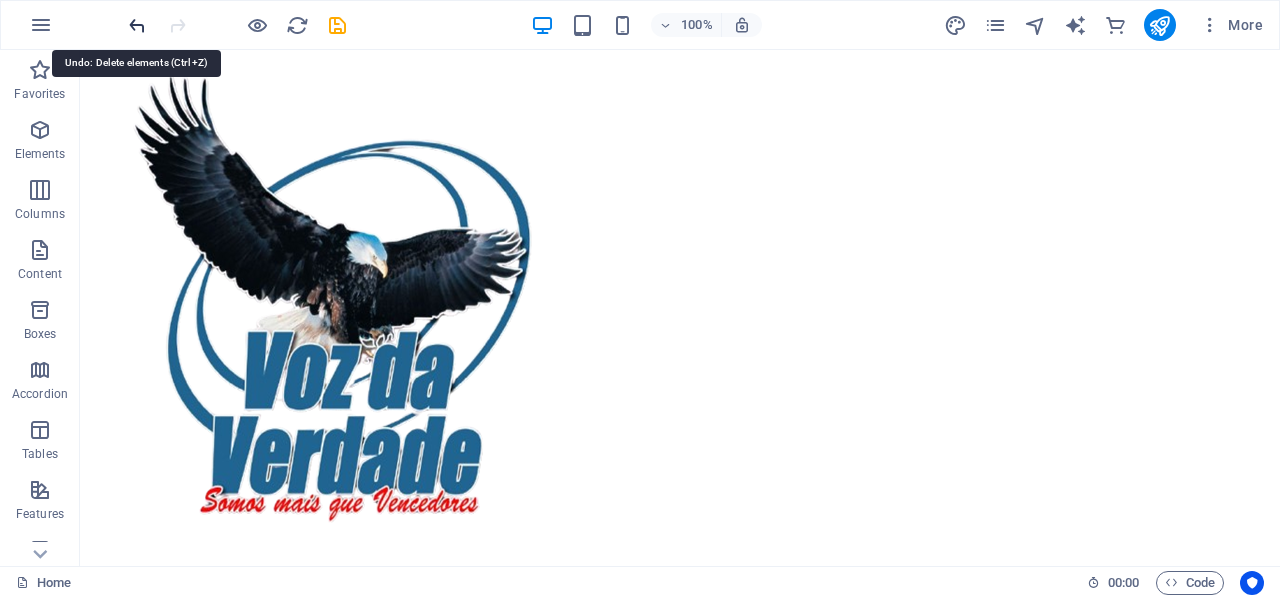 click at bounding box center (137, 25) 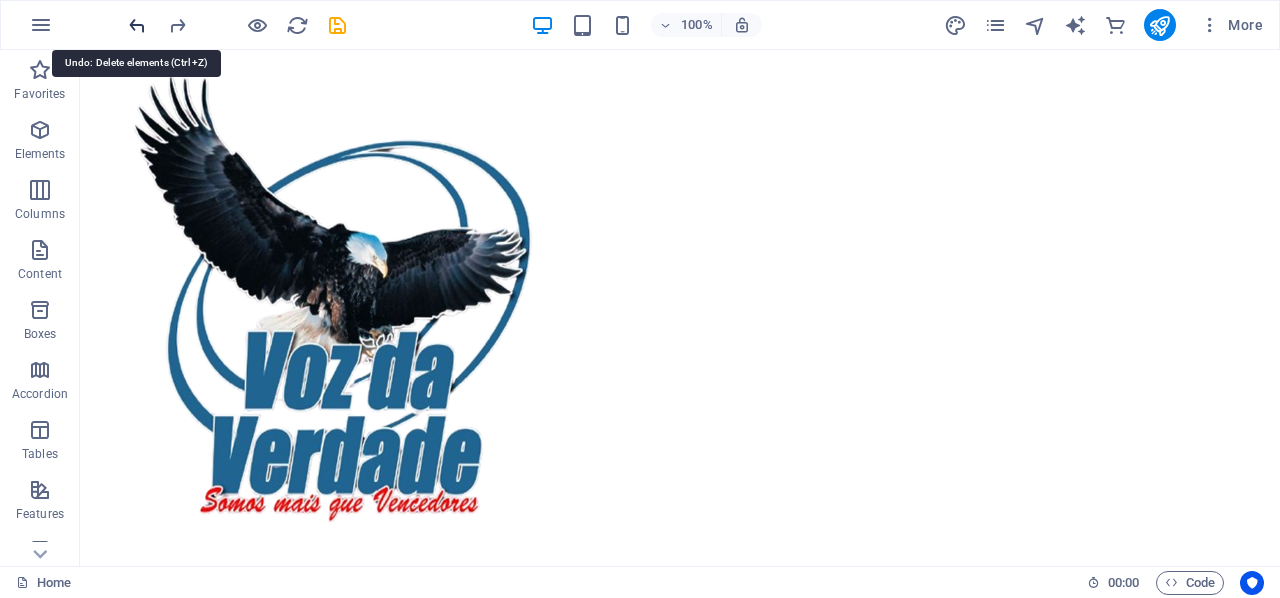 click at bounding box center (137, 25) 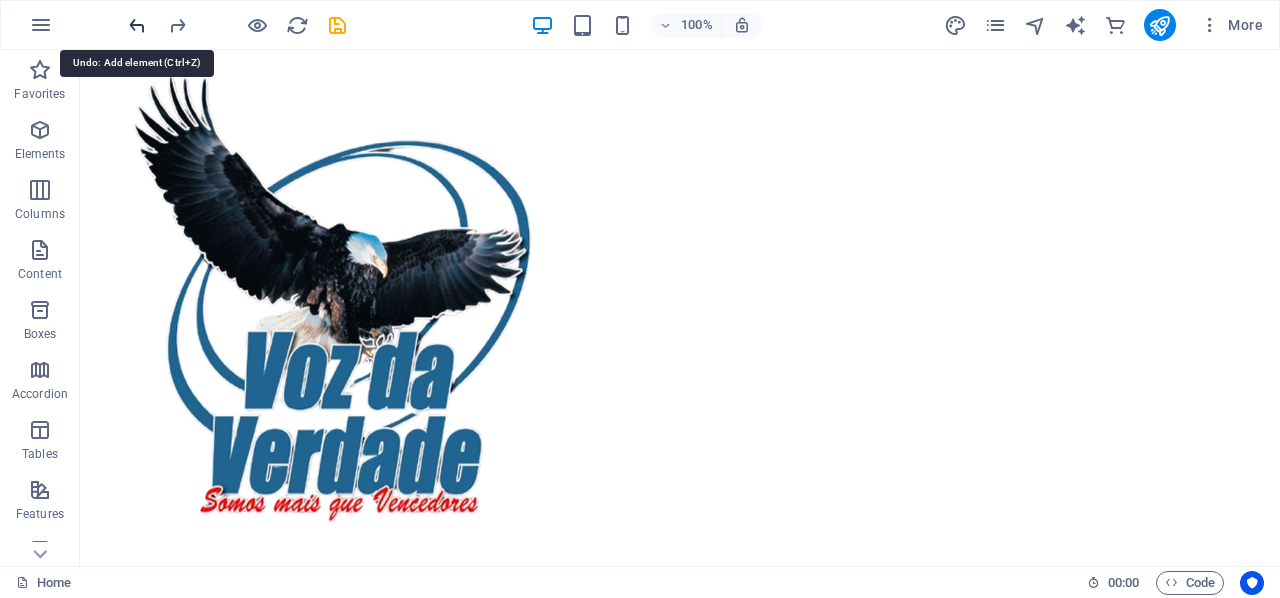 click at bounding box center (137, 25) 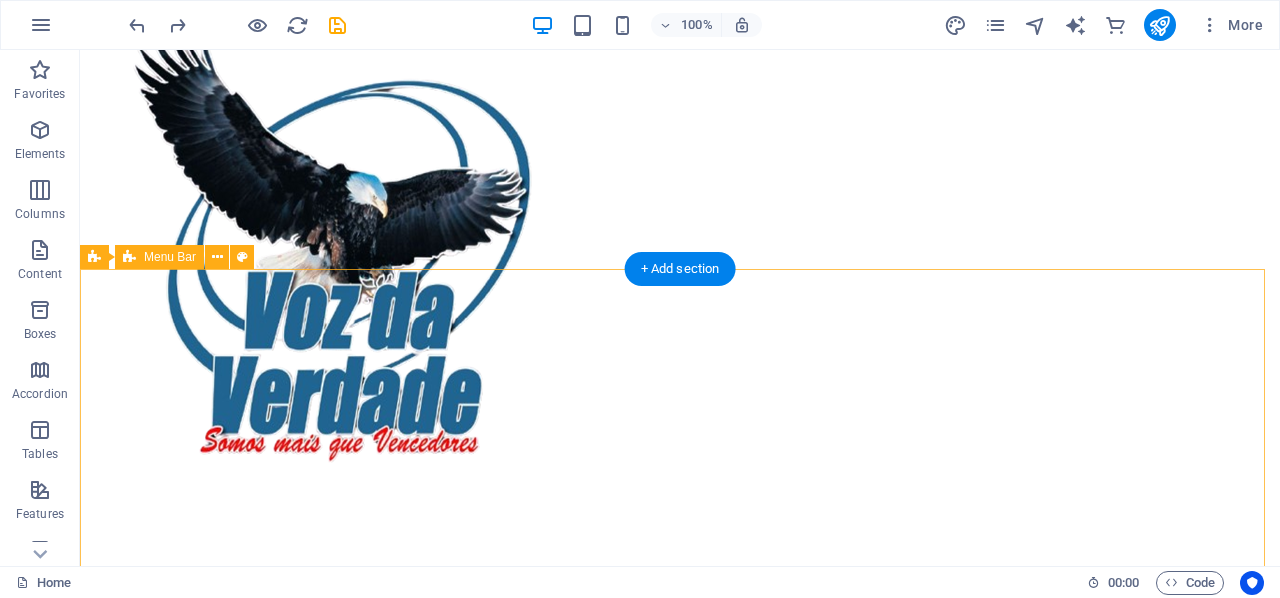 scroll, scrollTop: 0, scrollLeft: 0, axis: both 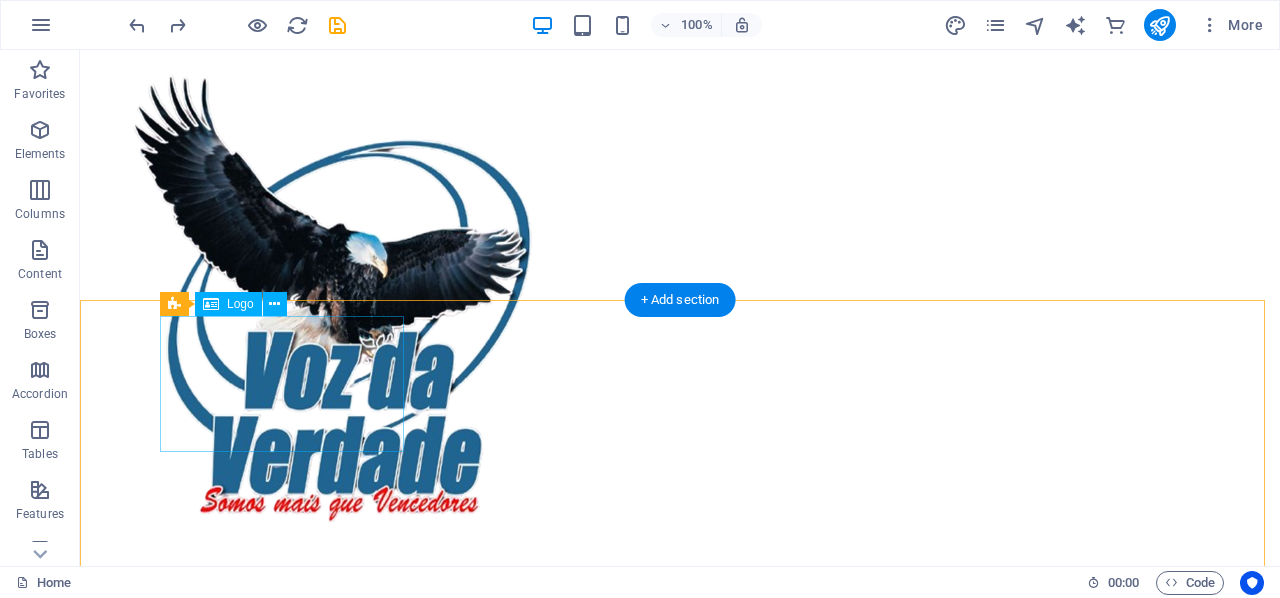 click at bounding box center [680, 1150] 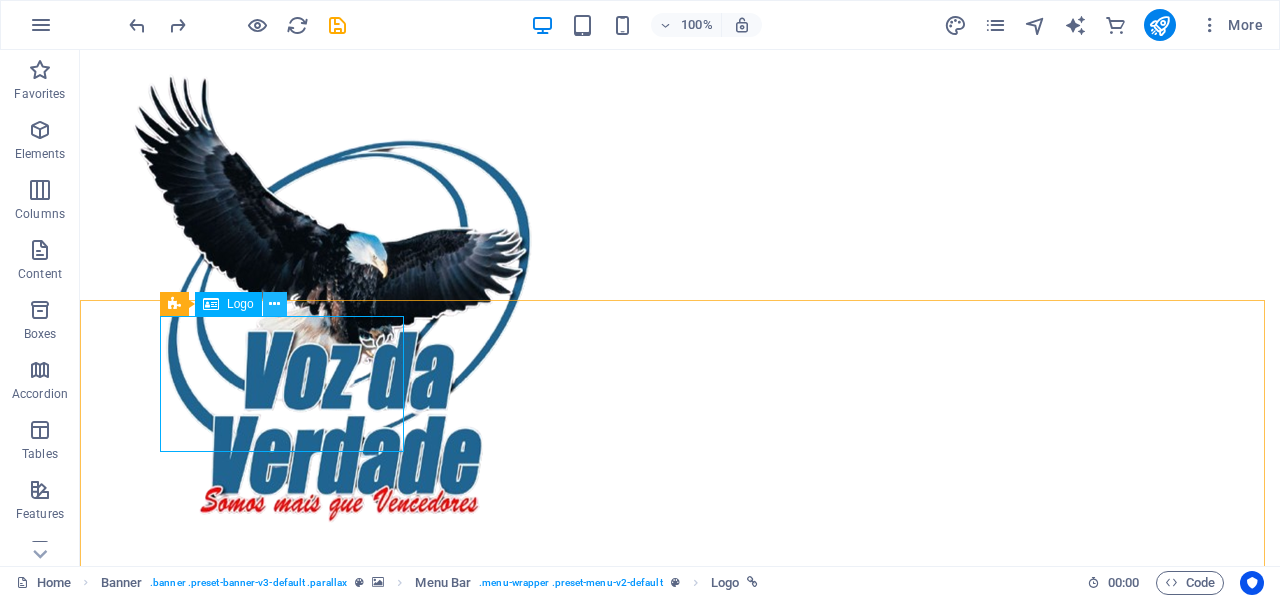 click at bounding box center (274, 304) 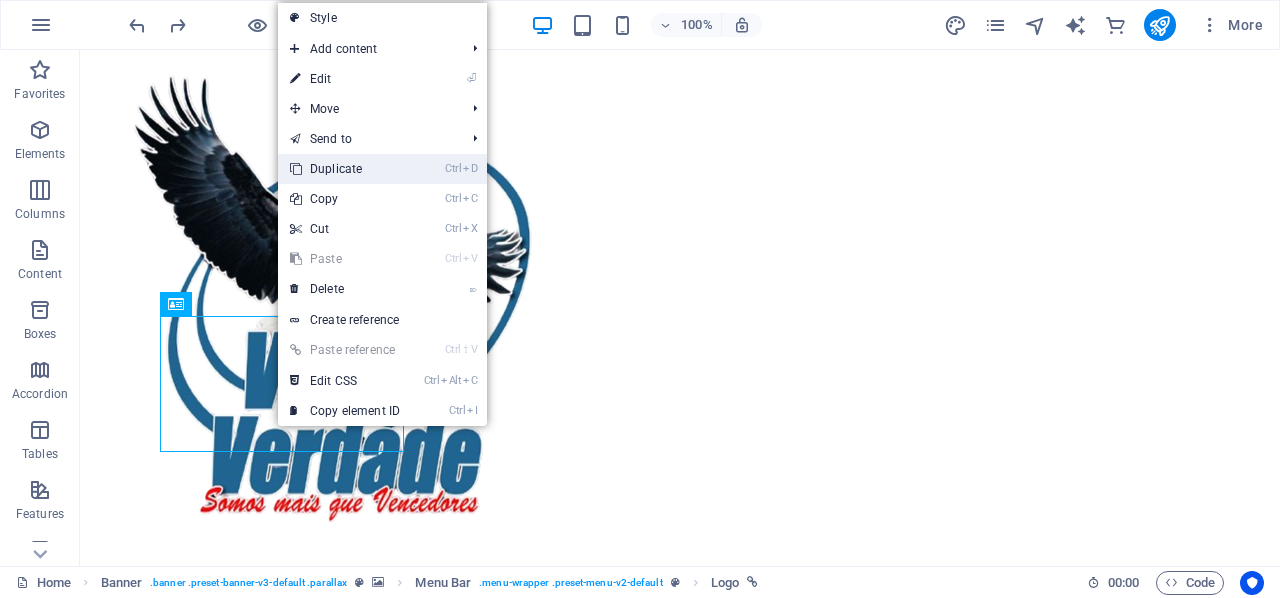 click on "Ctrl D  Duplicate" at bounding box center (345, 169) 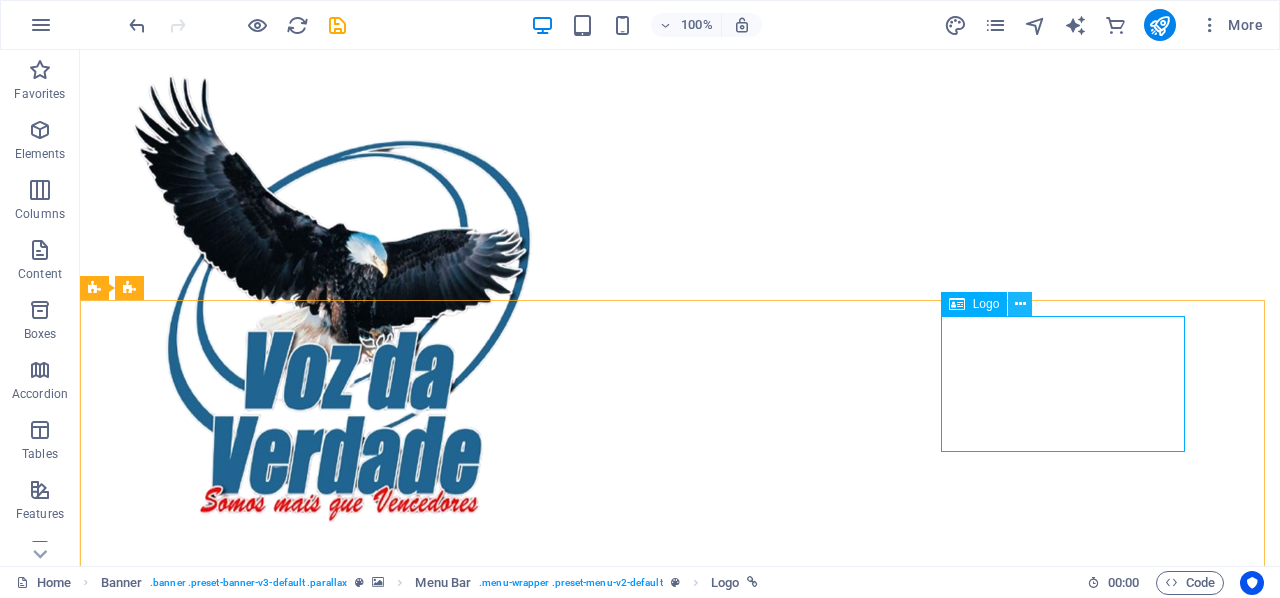 click at bounding box center (1020, 304) 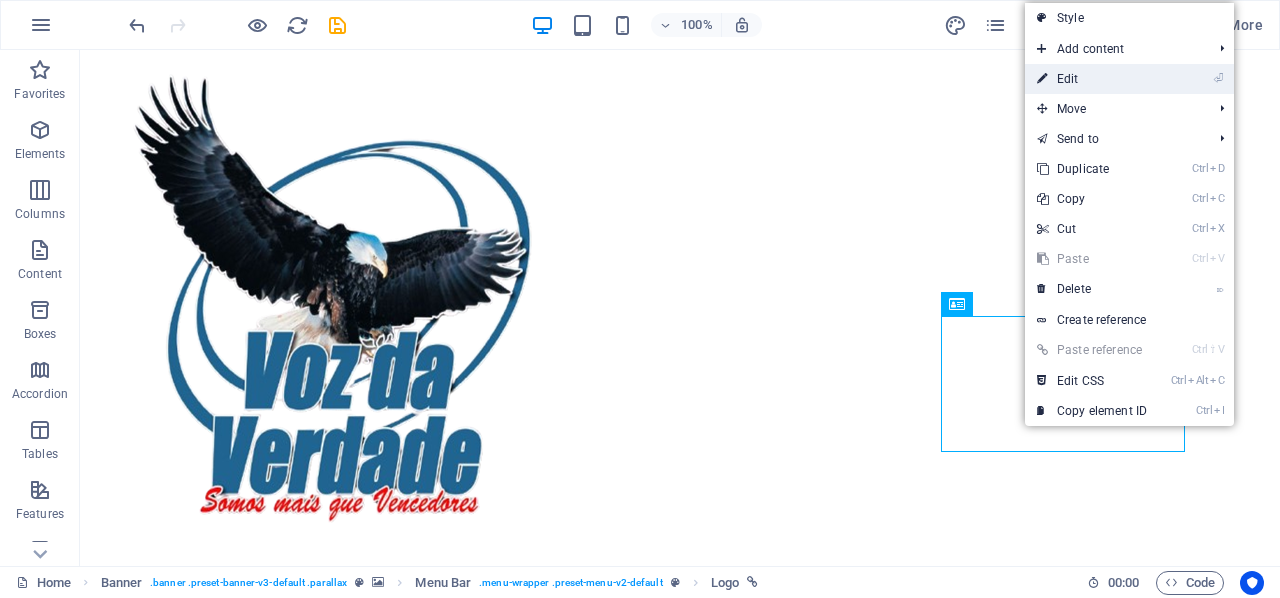 drag, startPoint x: 1100, startPoint y: 74, endPoint x: 493, endPoint y: 50, distance: 607.4743 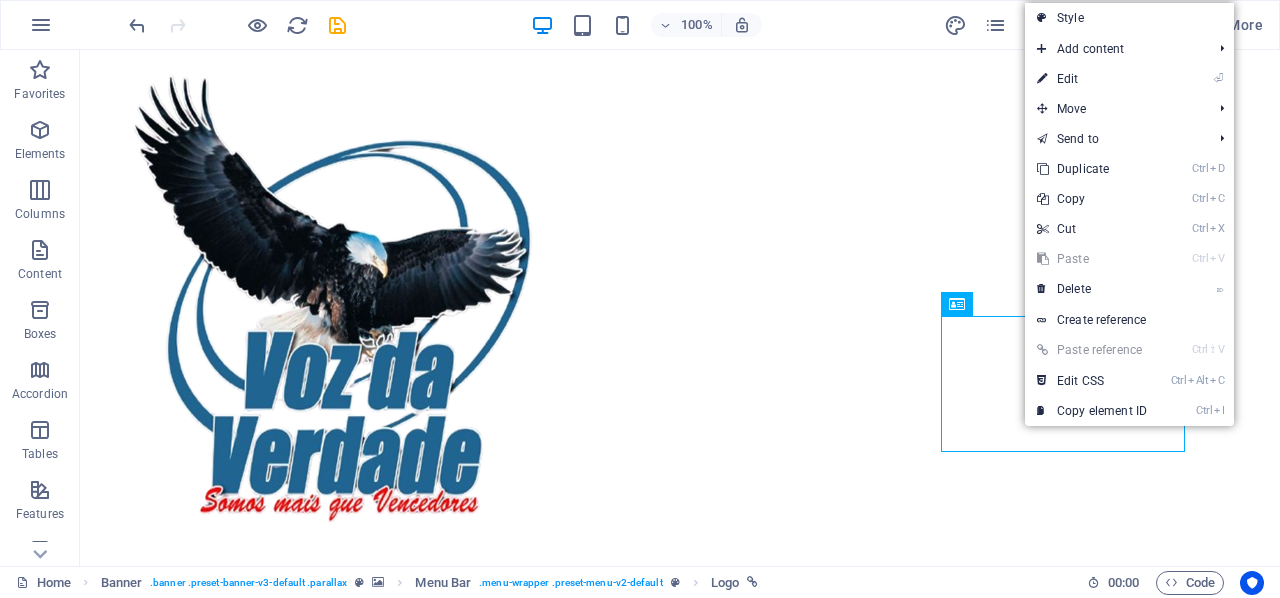 select on "px" 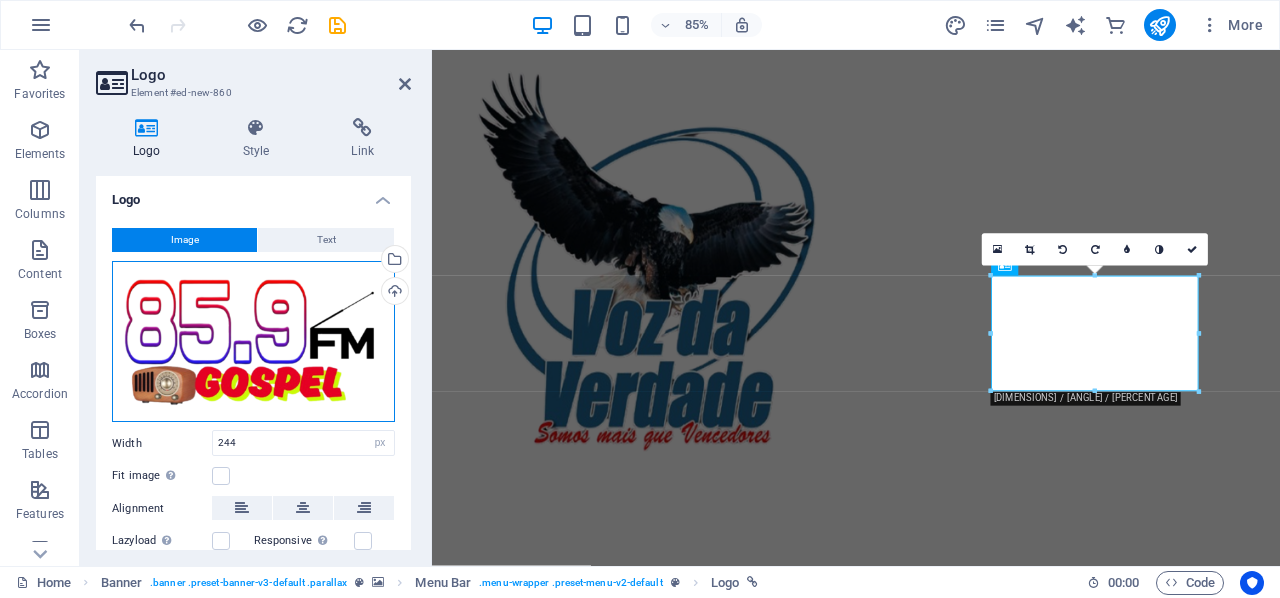 click on "Drag files here, click to choose files or select files from Files or our free stock photos & videos" at bounding box center [253, 342] 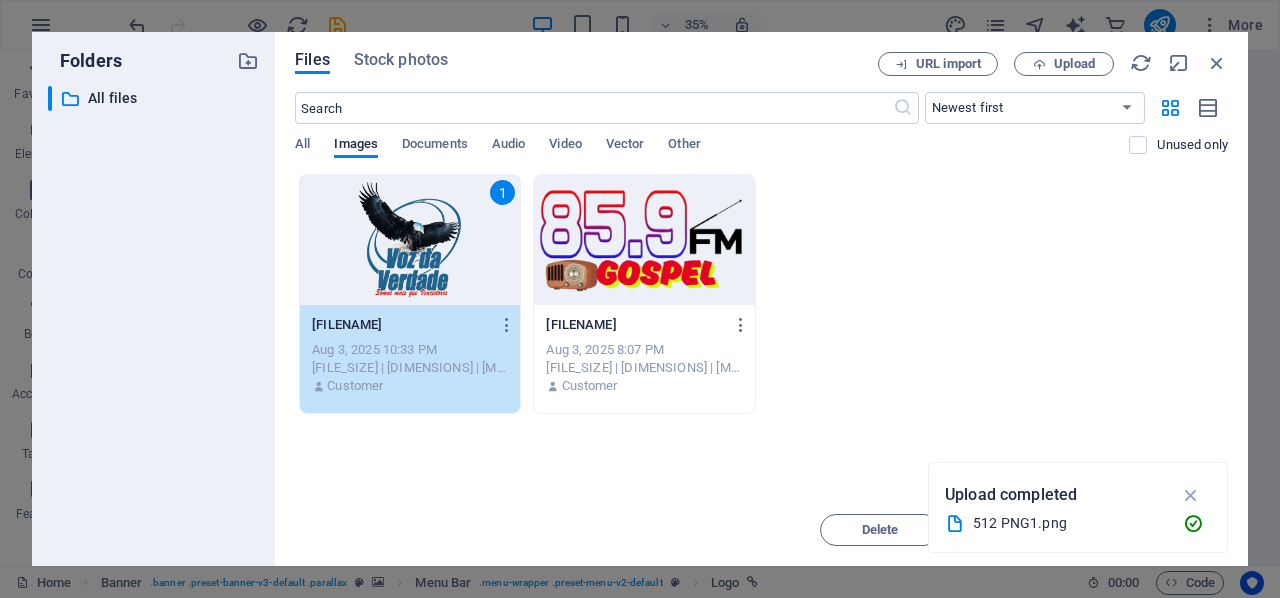 click on "1" at bounding box center (410, 240) 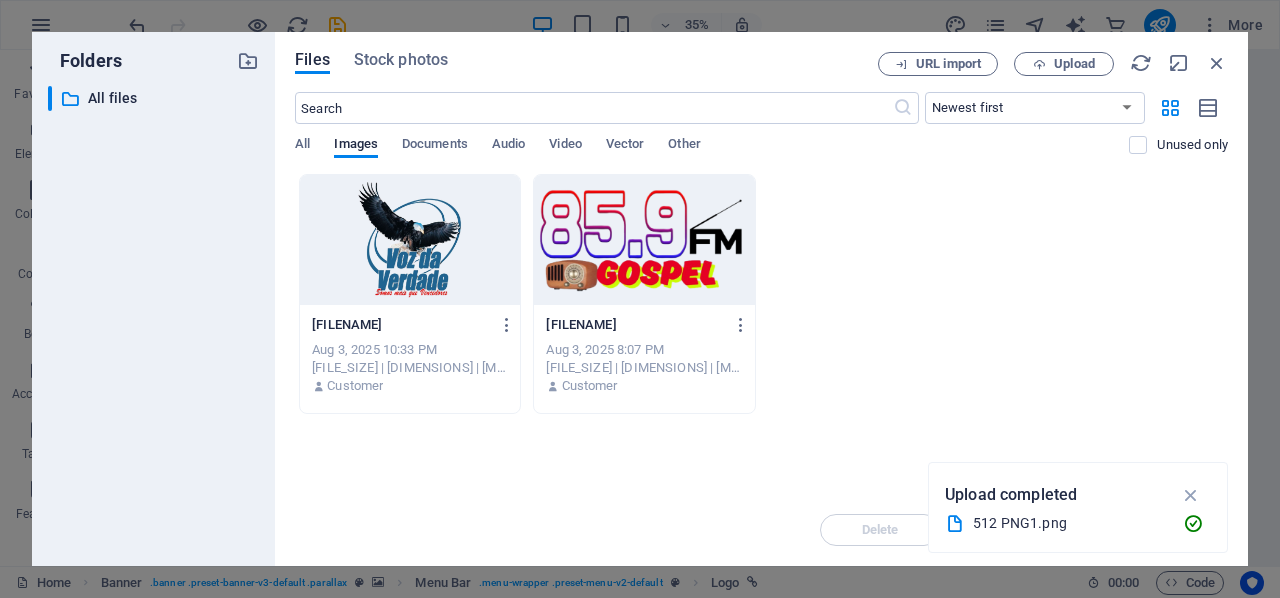 click at bounding box center [410, 240] 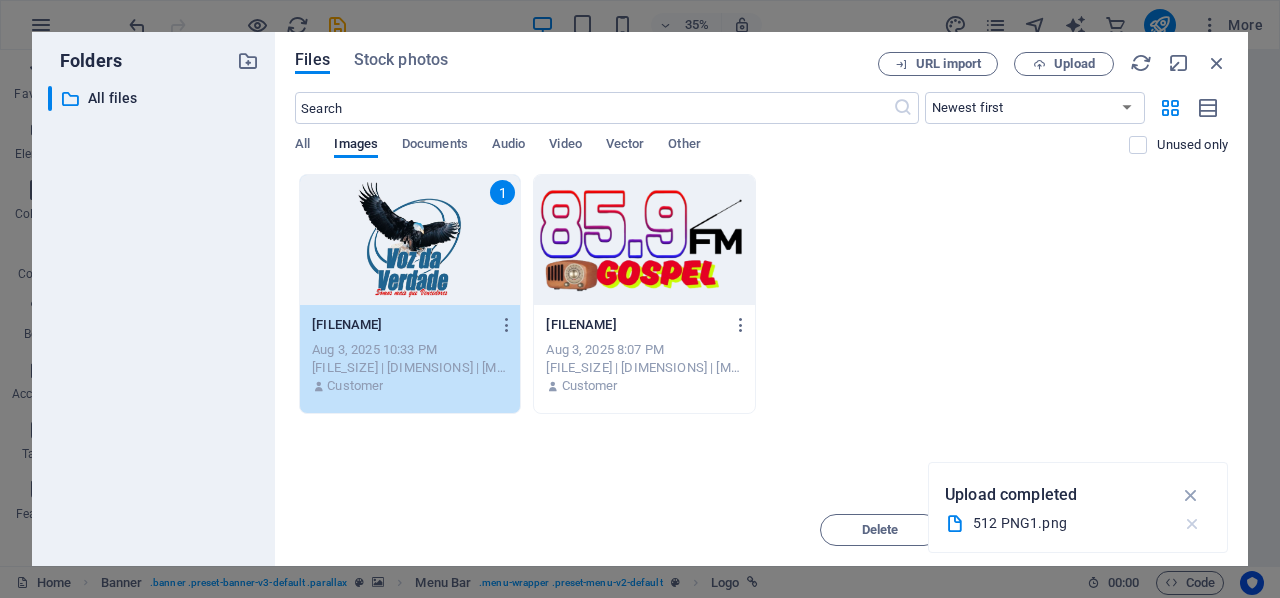click at bounding box center (1192, 524) 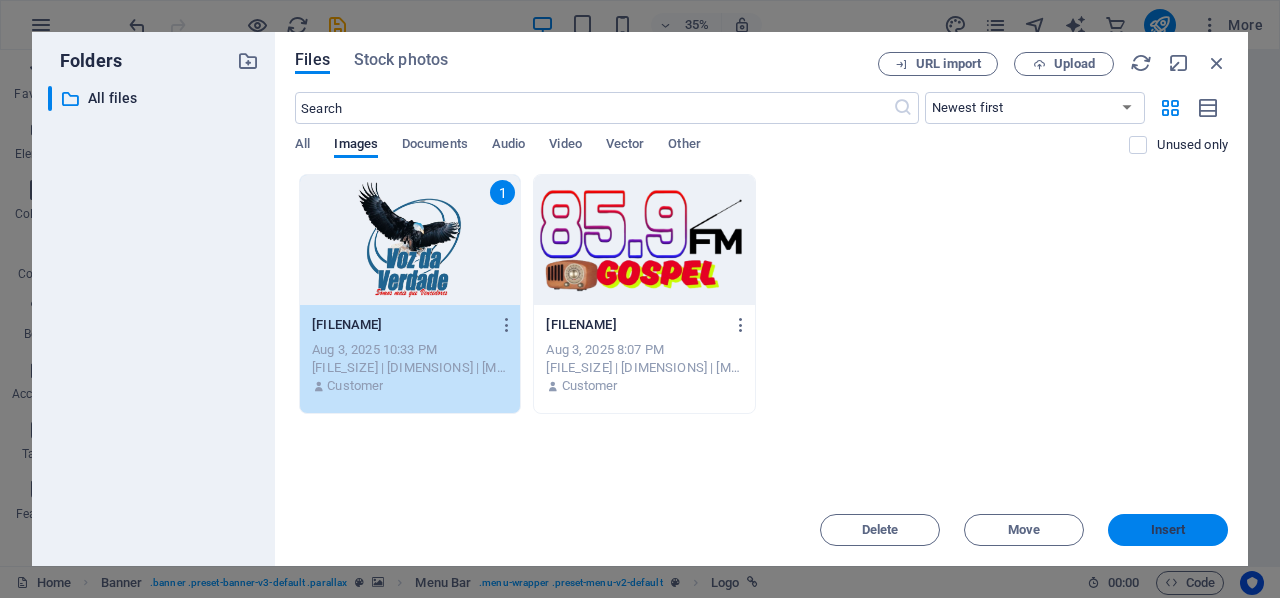 drag, startPoint x: 1162, startPoint y: 533, endPoint x: 854, endPoint y: 571, distance: 310.3353 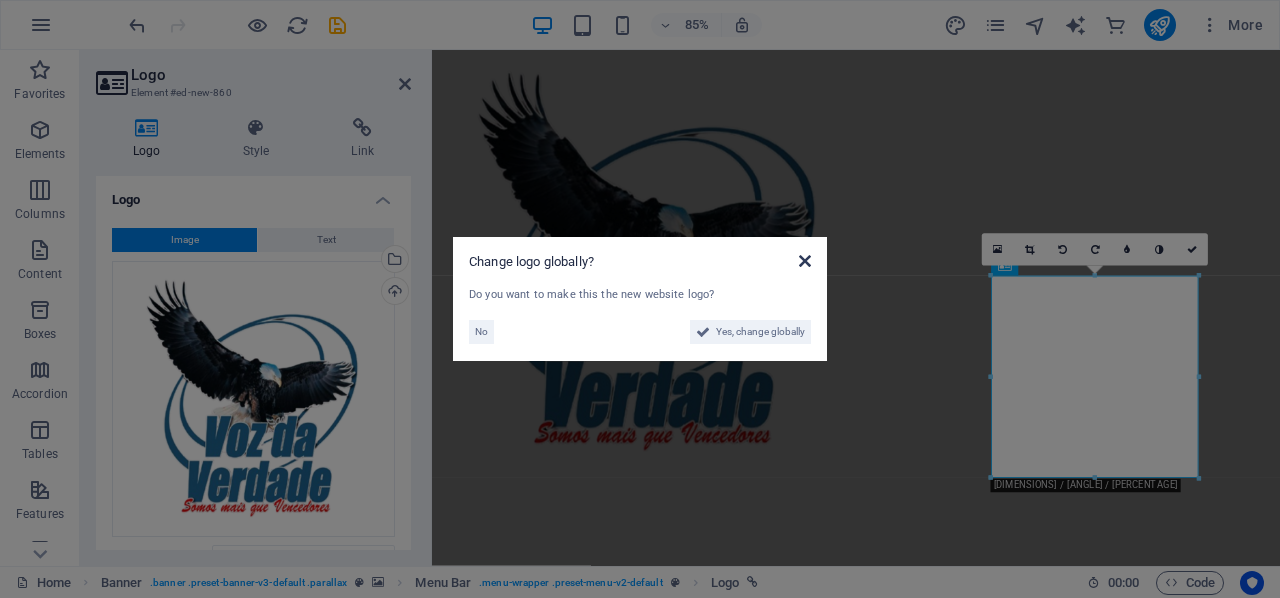 click at bounding box center (805, 261) 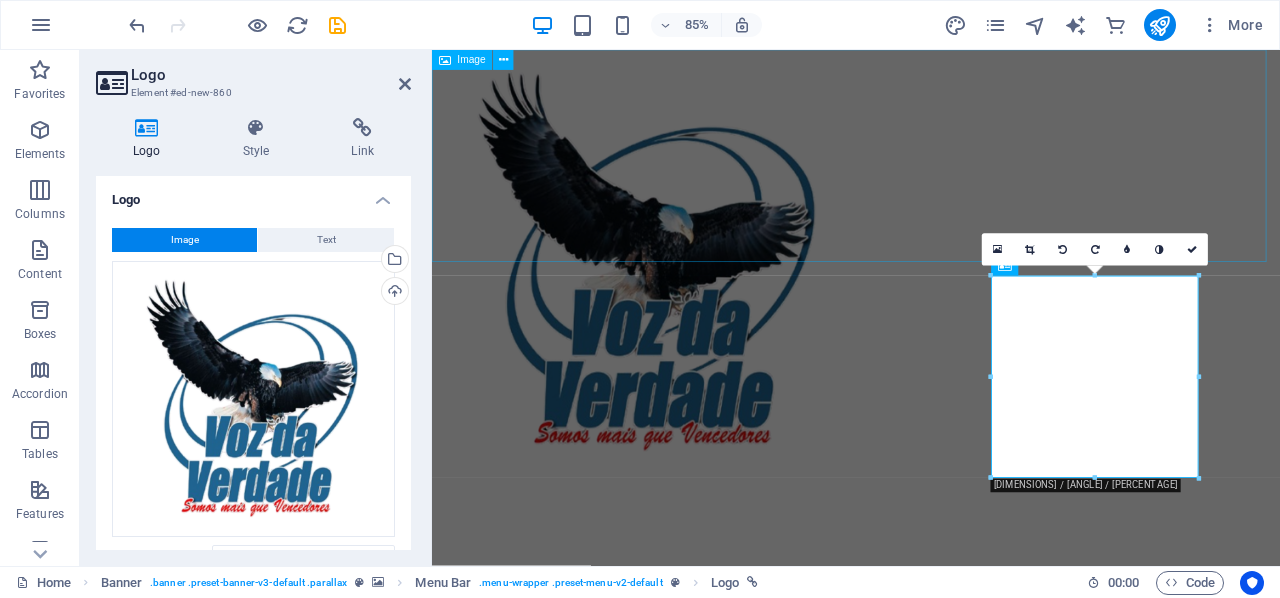 click at bounding box center [931, 300] 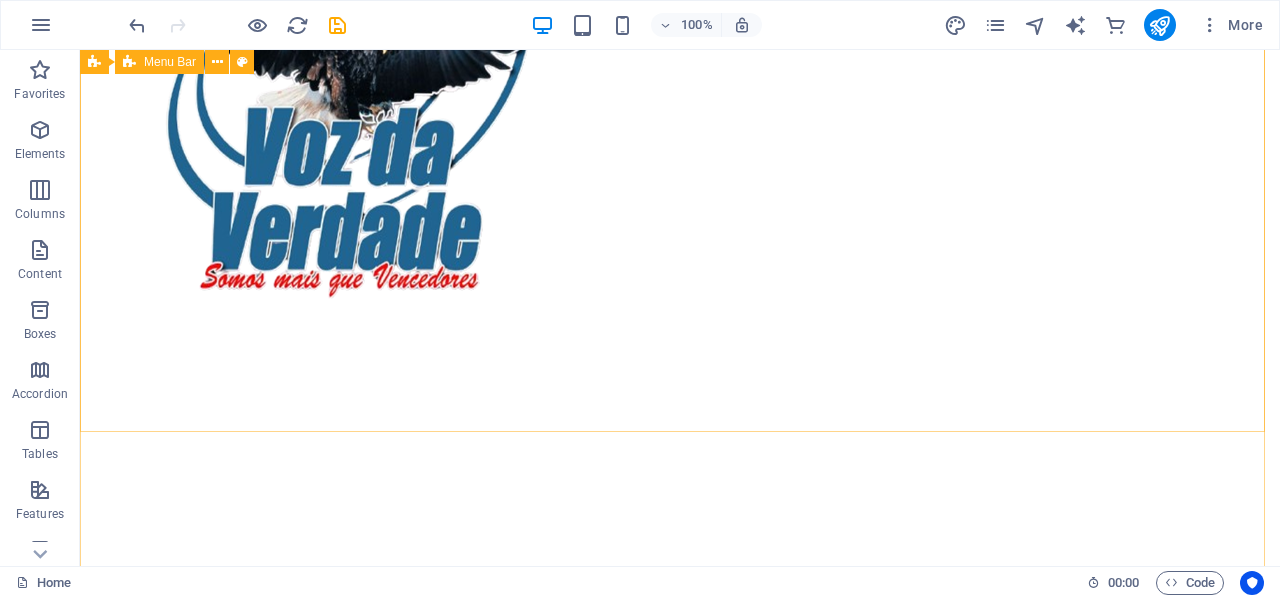 scroll, scrollTop: 200, scrollLeft: 0, axis: vertical 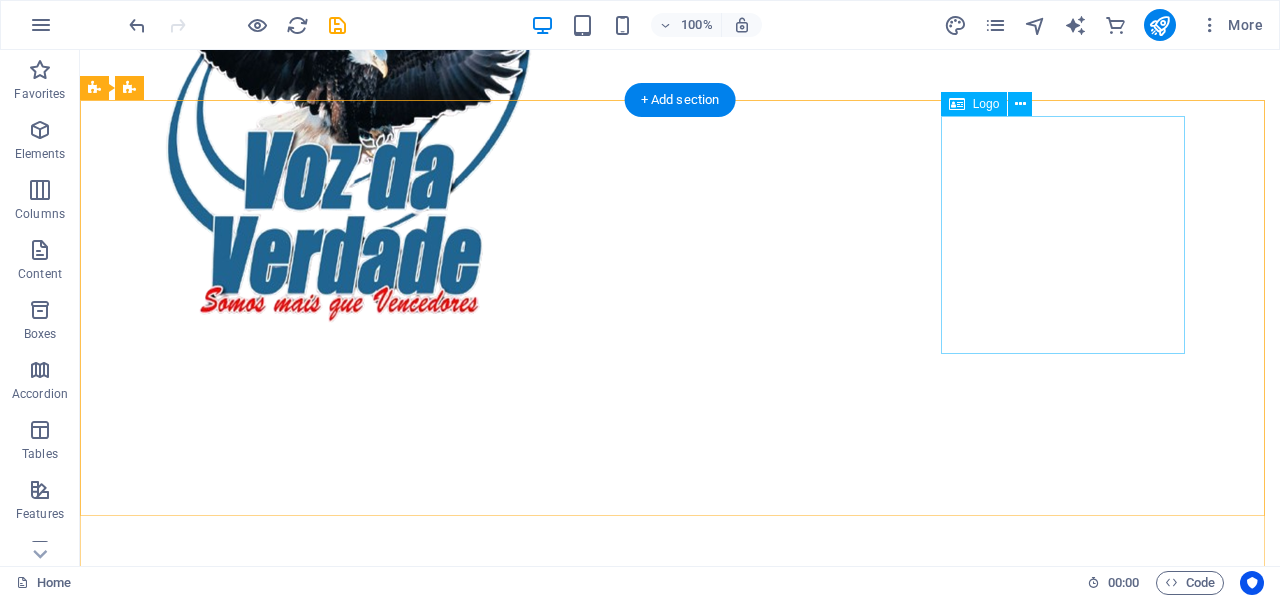 click at bounding box center [680, 1167] 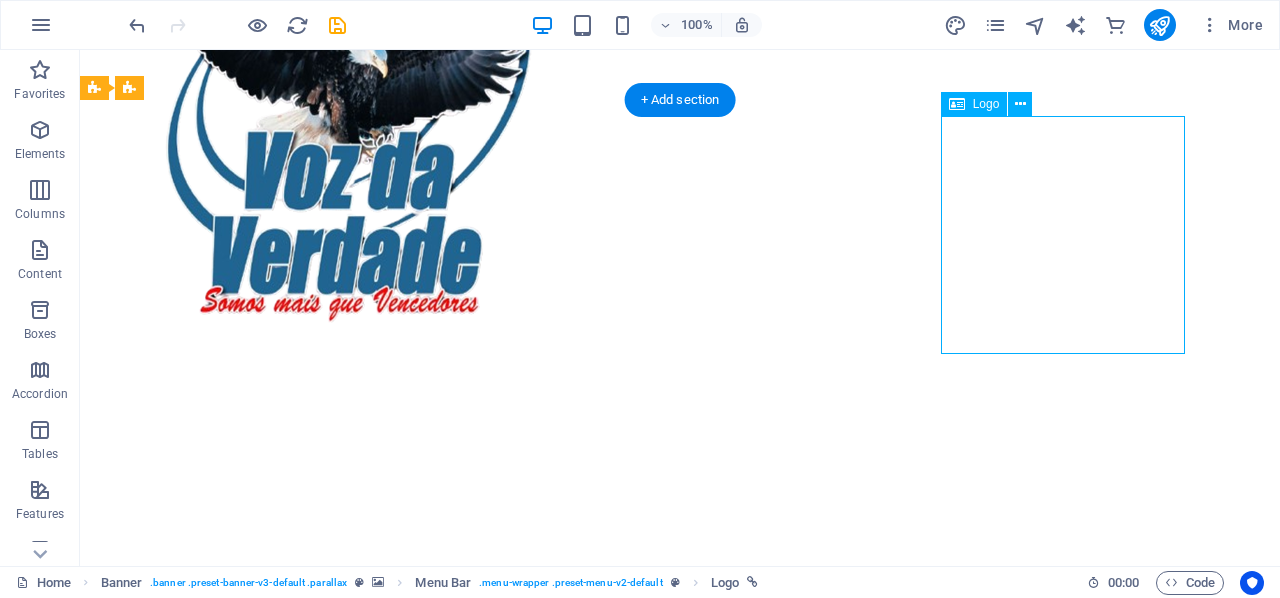 click at bounding box center [680, 1167] 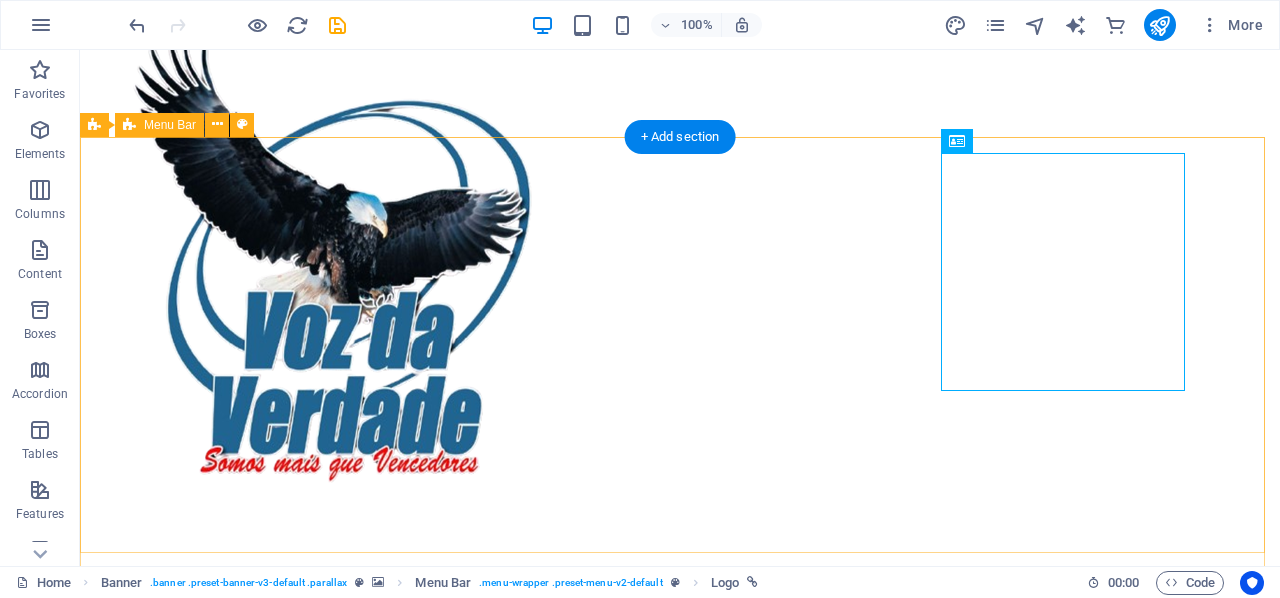 scroll, scrollTop: 0, scrollLeft: 0, axis: both 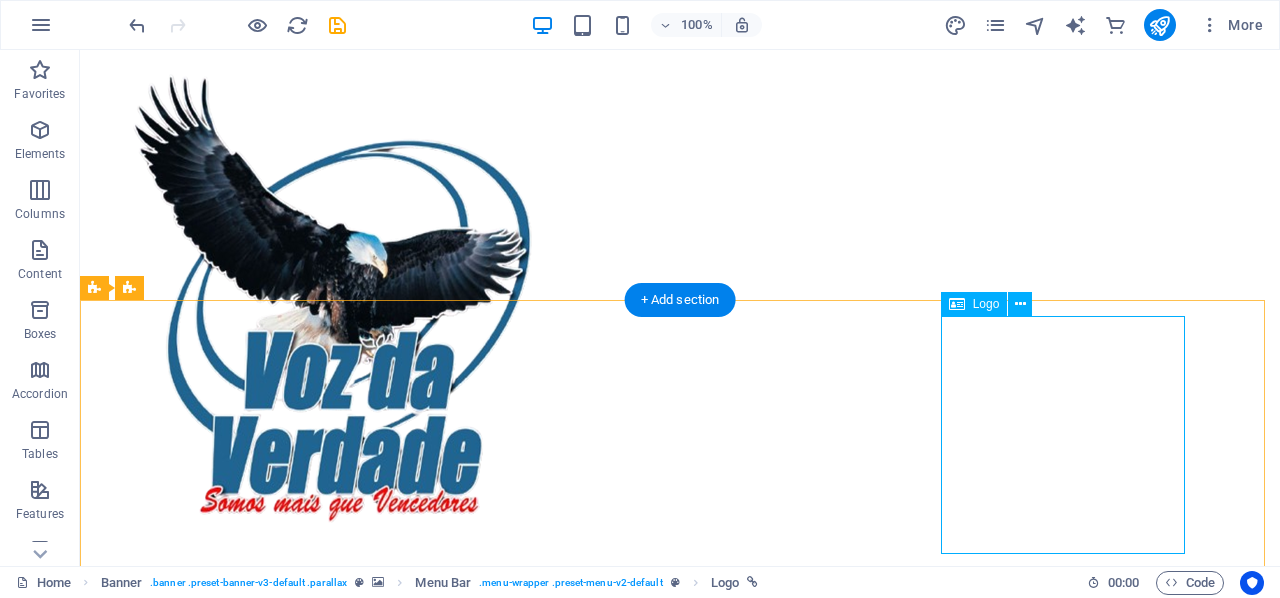 click at bounding box center (680, 1367) 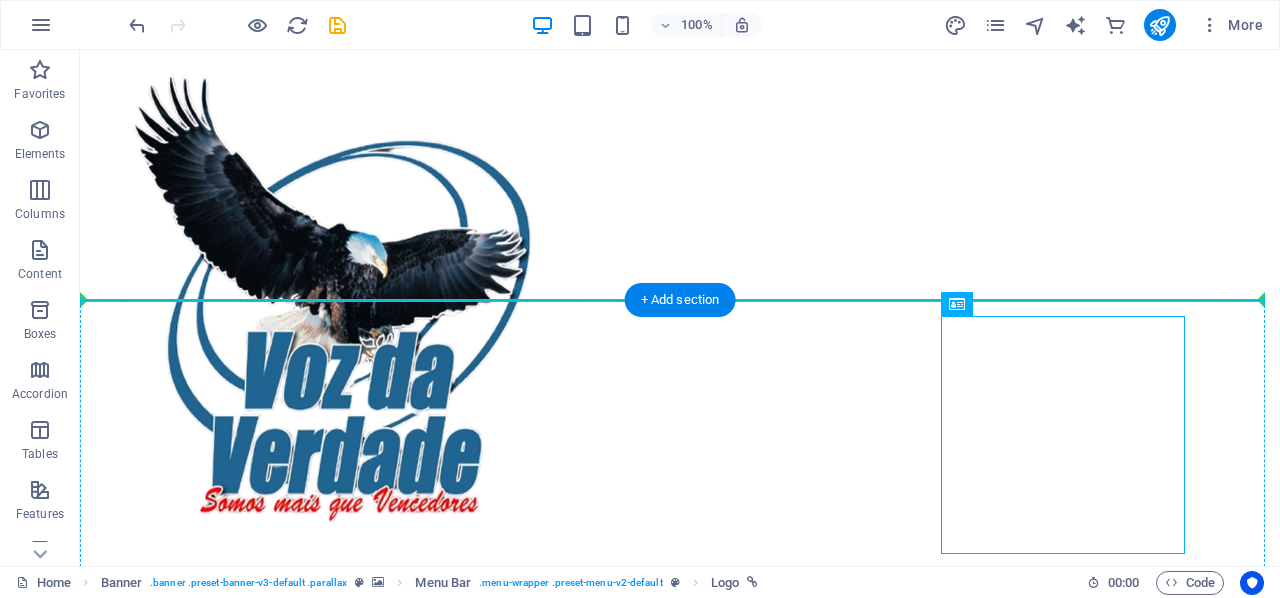 drag, startPoint x: 1038, startPoint y: 353, endPoint x: 954, endPoint y: 369, distance: 85.51023 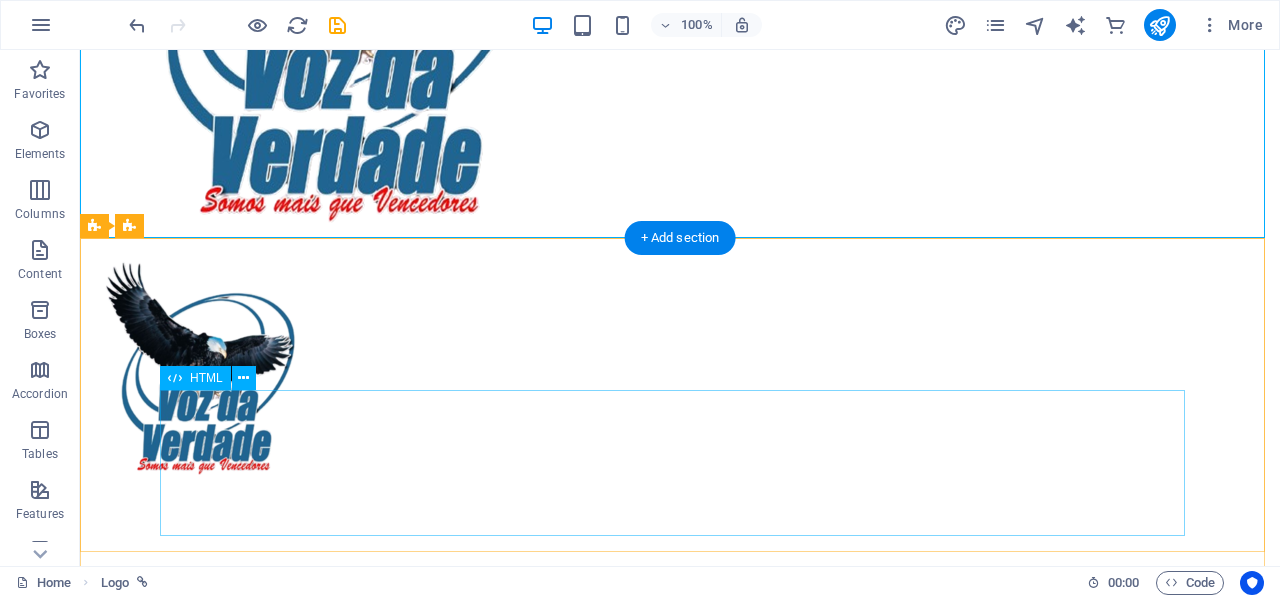 scroll, scrollTop: 0, scrollLeft: 0, axis: both 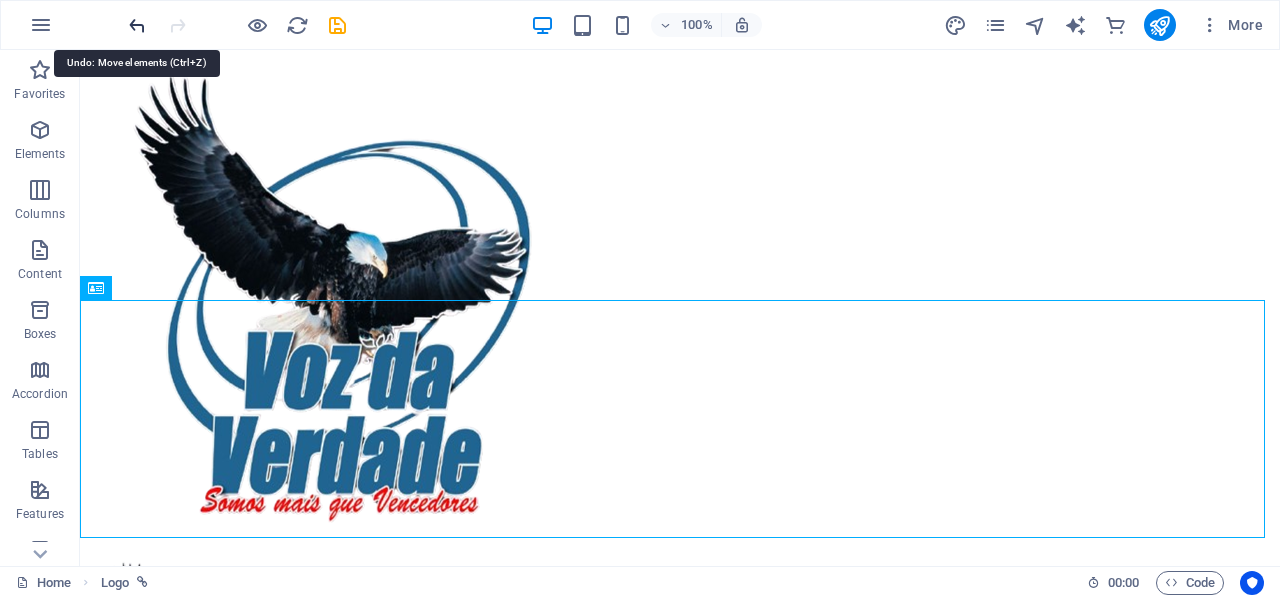 click at bounding box center [137, 25] 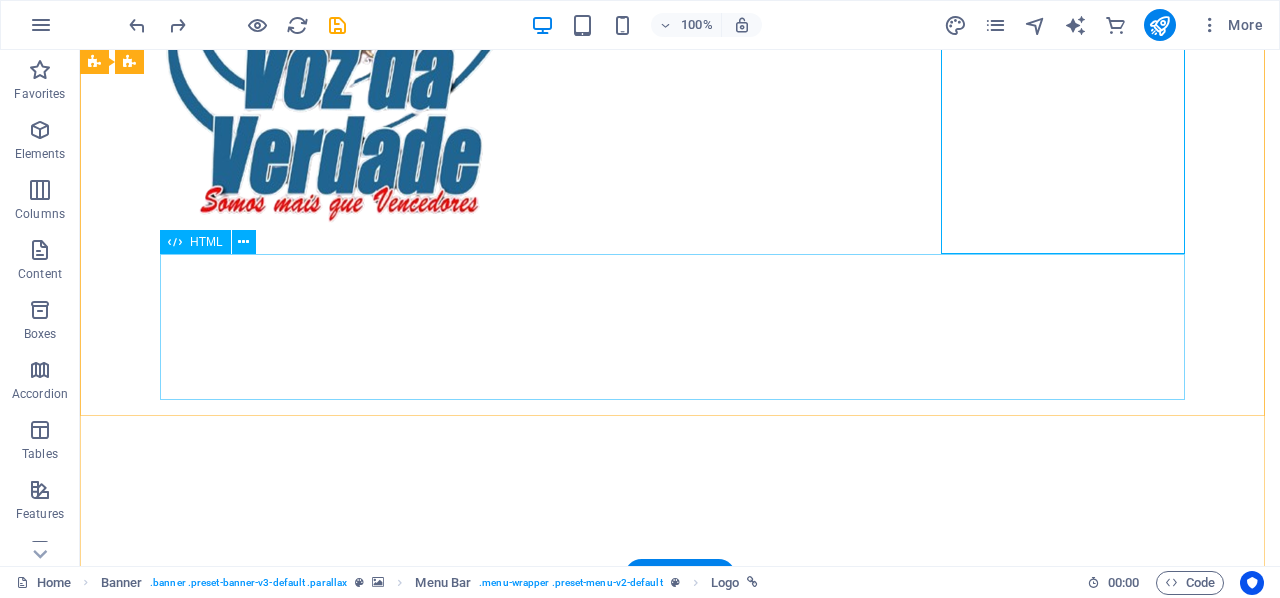 scroll, scrollTop: 400, scrollLeft: 0, axis: vertical 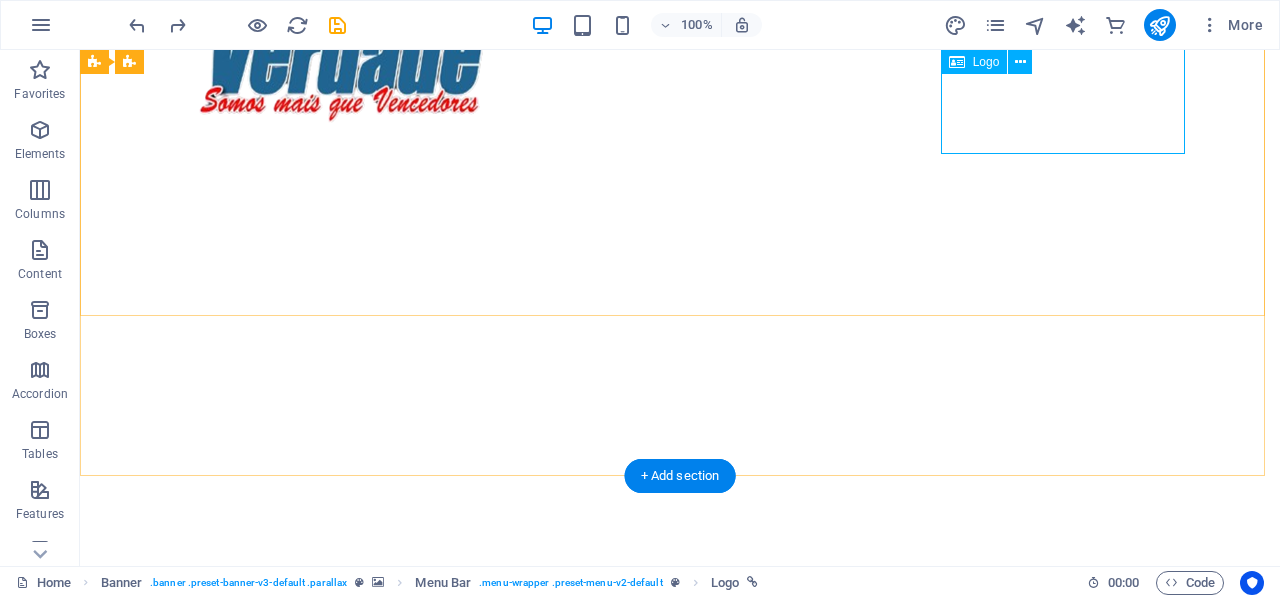 click at bounding box center (680, 967) 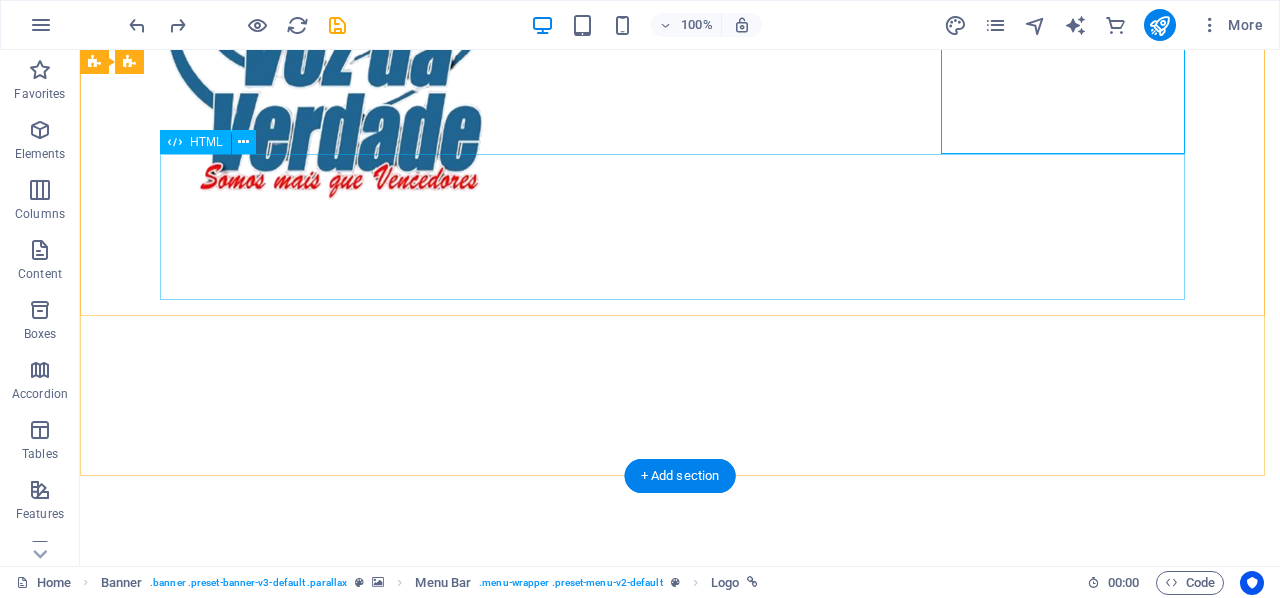 scroll, scrollTop: 300, scrollLeft: 0, axis: vertical 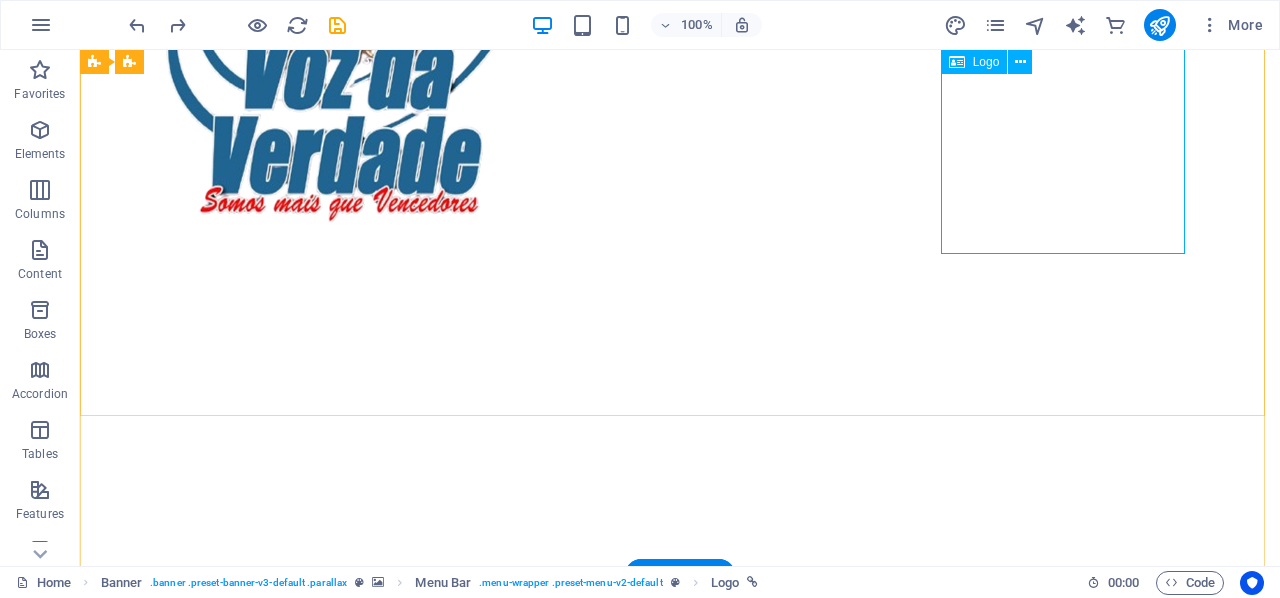 drag, startPoint x: 992, startPoint y: 119, endPoint x: 990, endPoint y: 109, distance: 10.198039 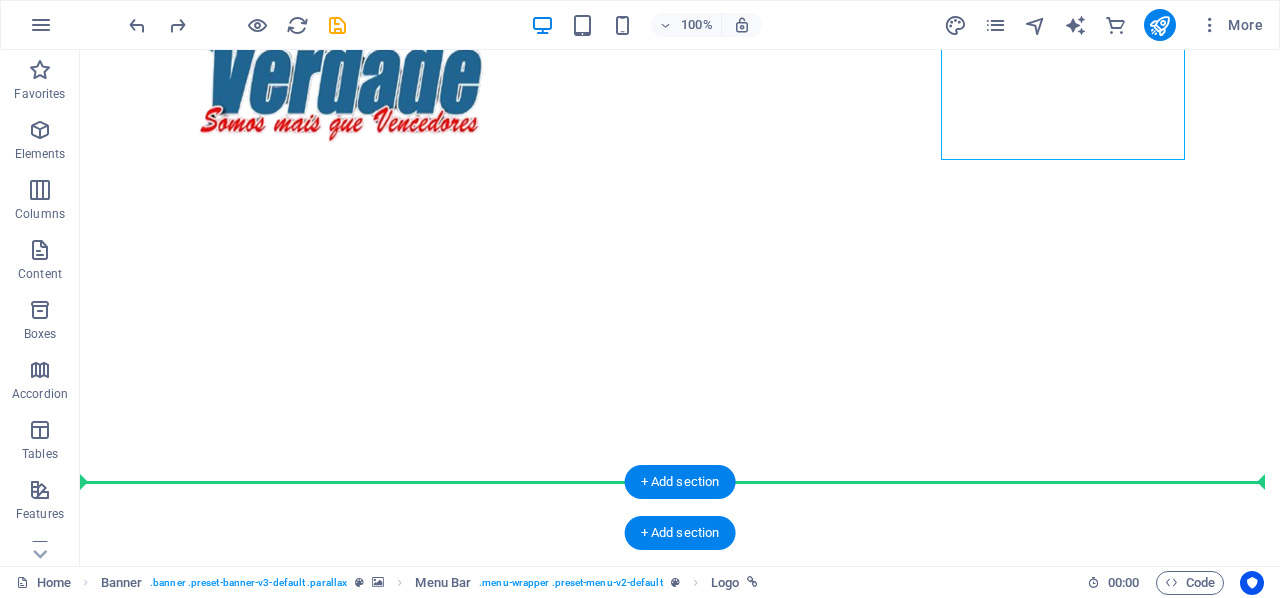 scroll, scrollTop: 394, scrollLeft: 0, axis: vertical 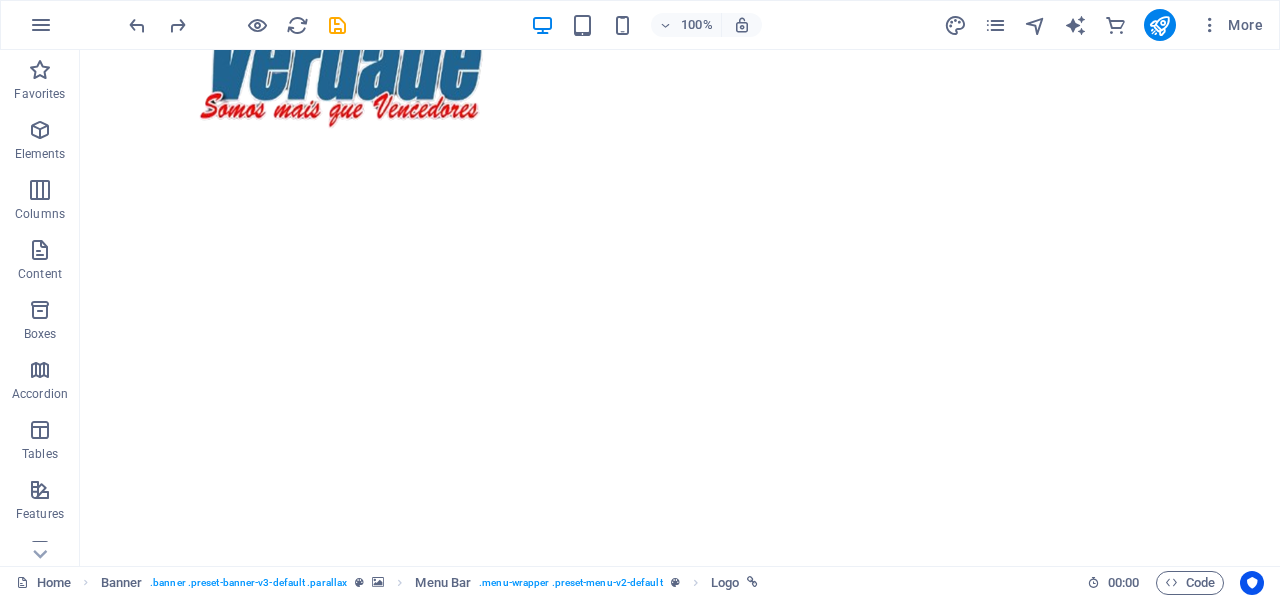 drag, startPoint x: 1032, startPoint y: 113, endPoint x: 354, endPoint y: 291, distance: 700.97644 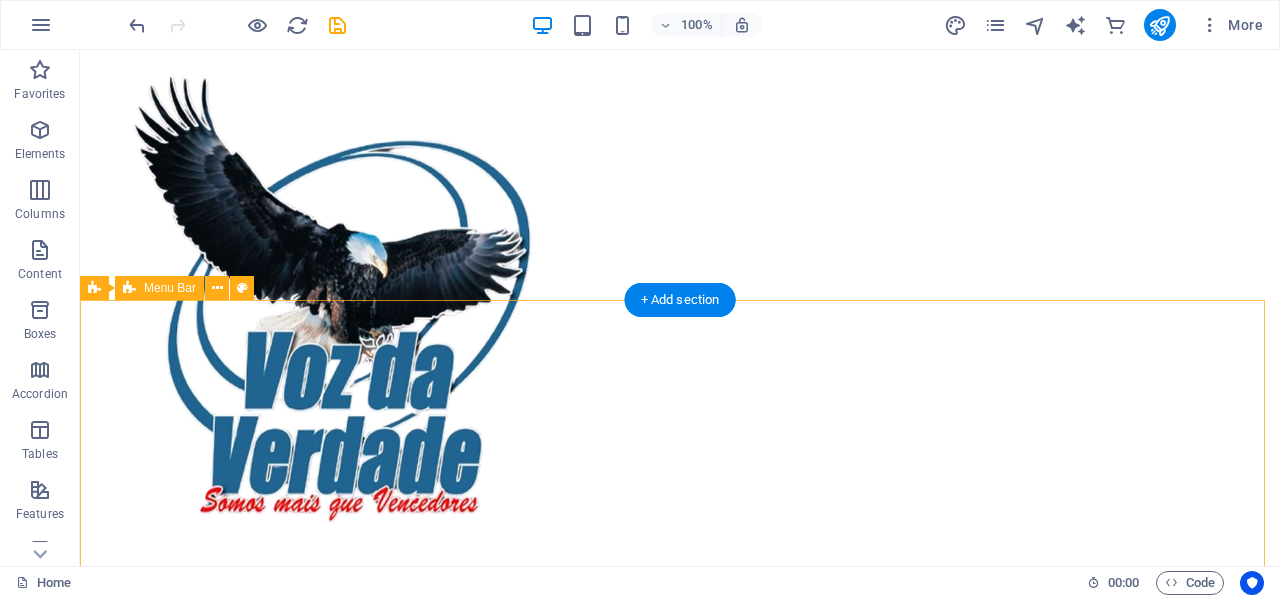 scroll, scrollTop: 300, scrollLeft: 0, axis: vertical 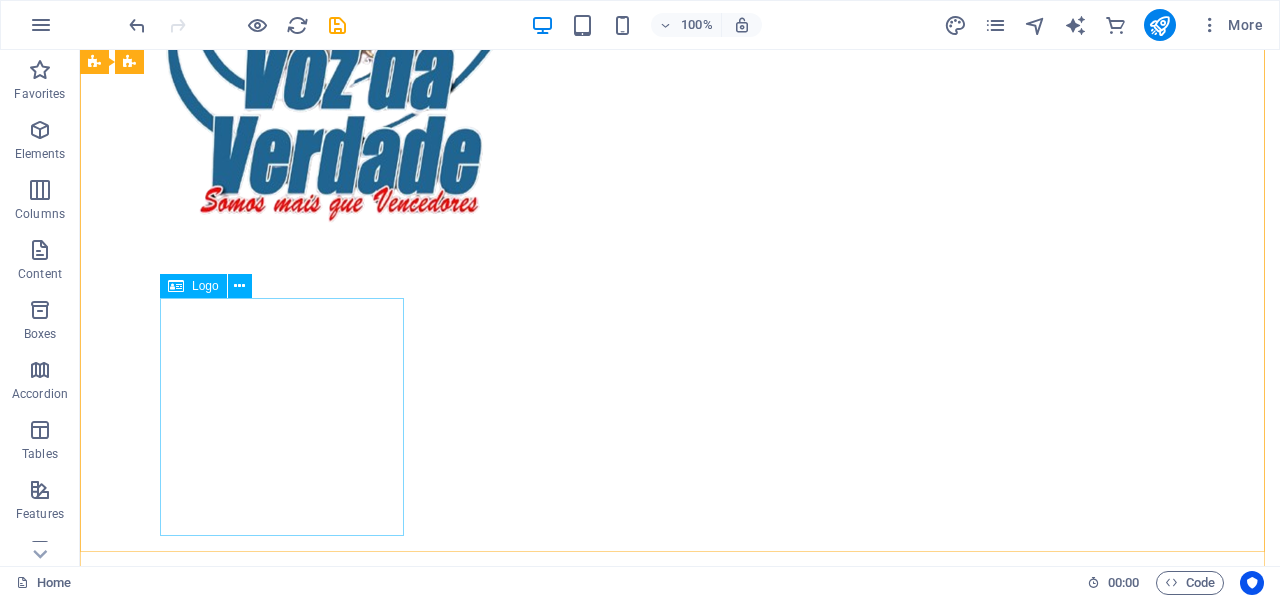 click at bounding box center [680, 1281] 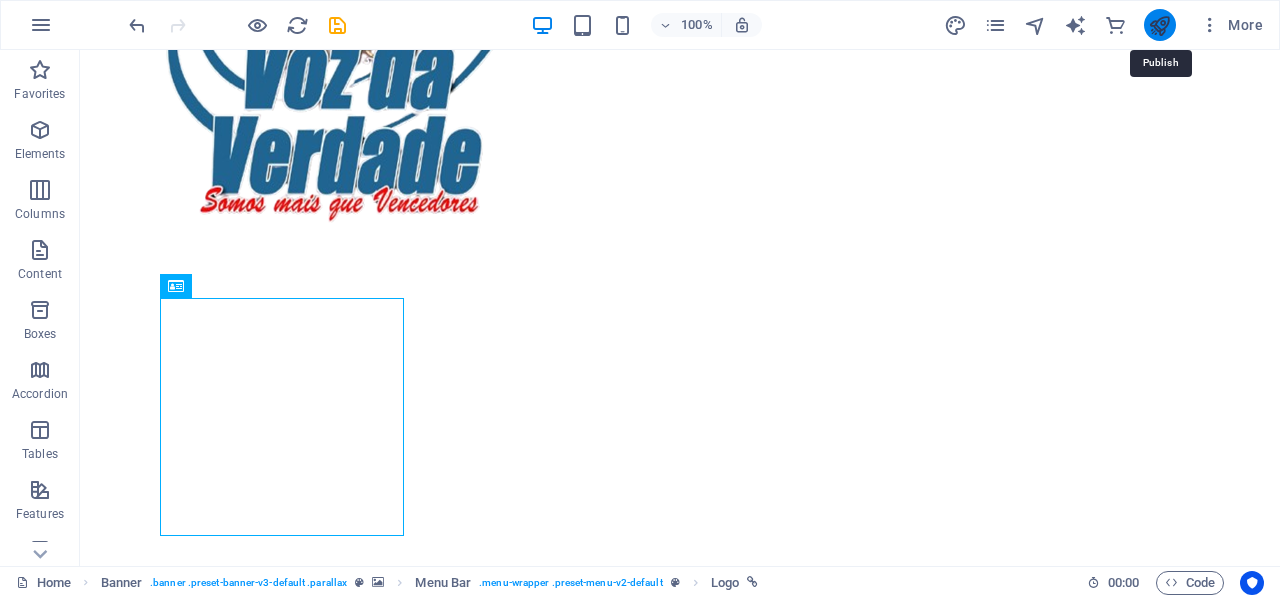 click at bounding box center [1159, 25] 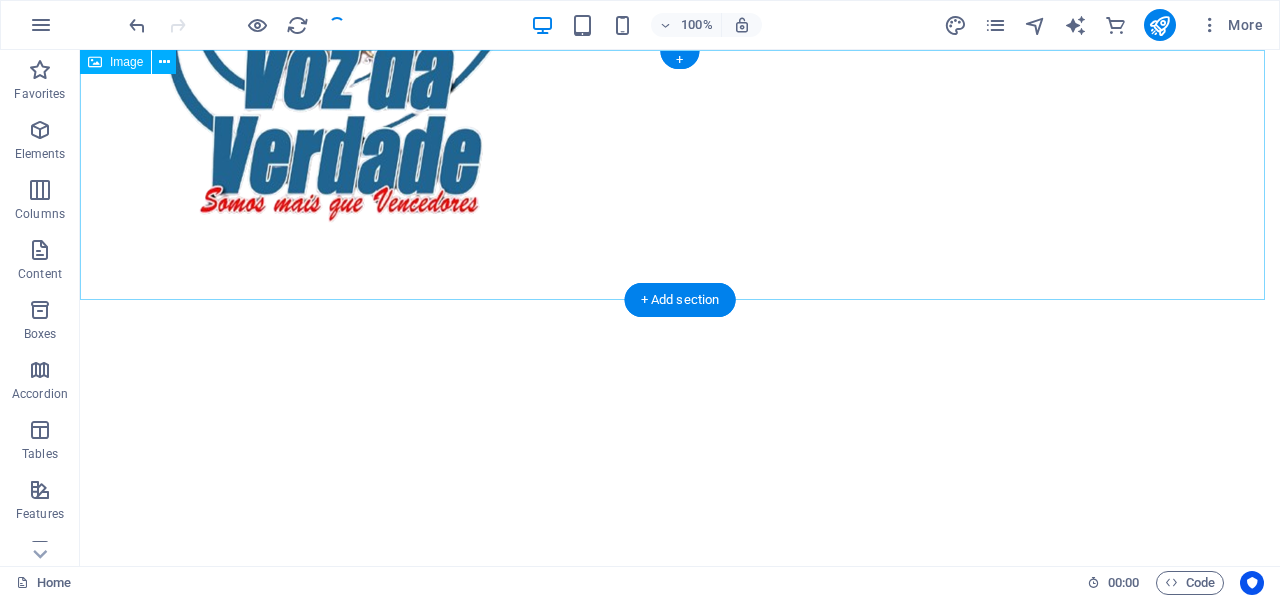 scroll, scrollTop: 0, scrollLeft: 0, axis: both 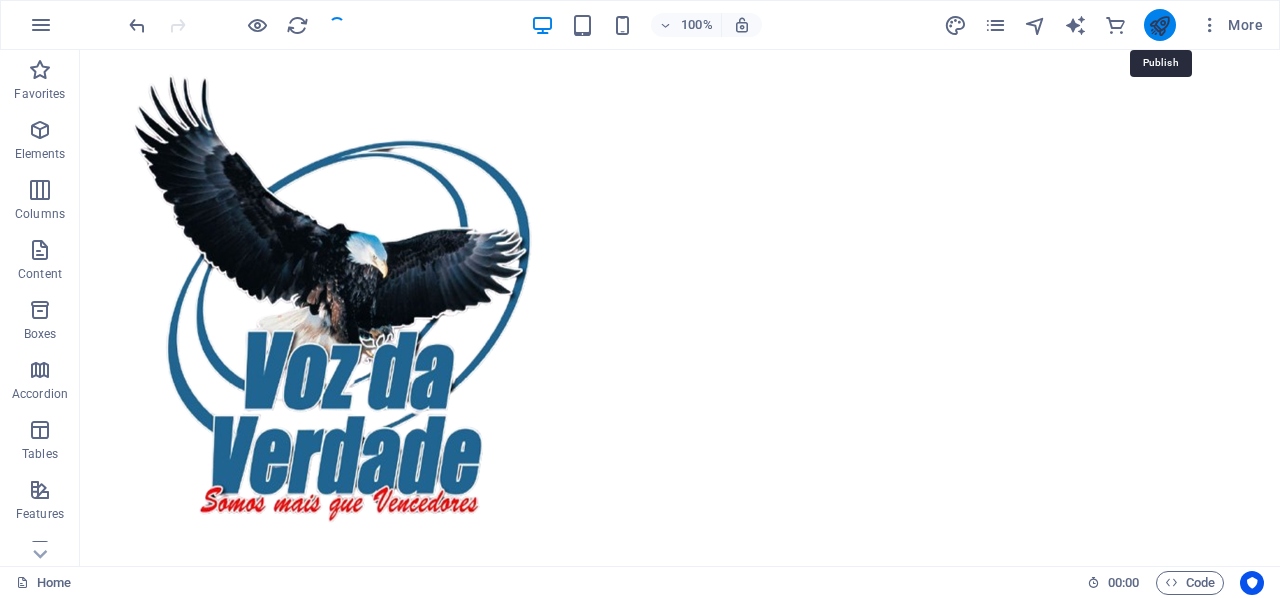 click at bounding box center [1159, 25] 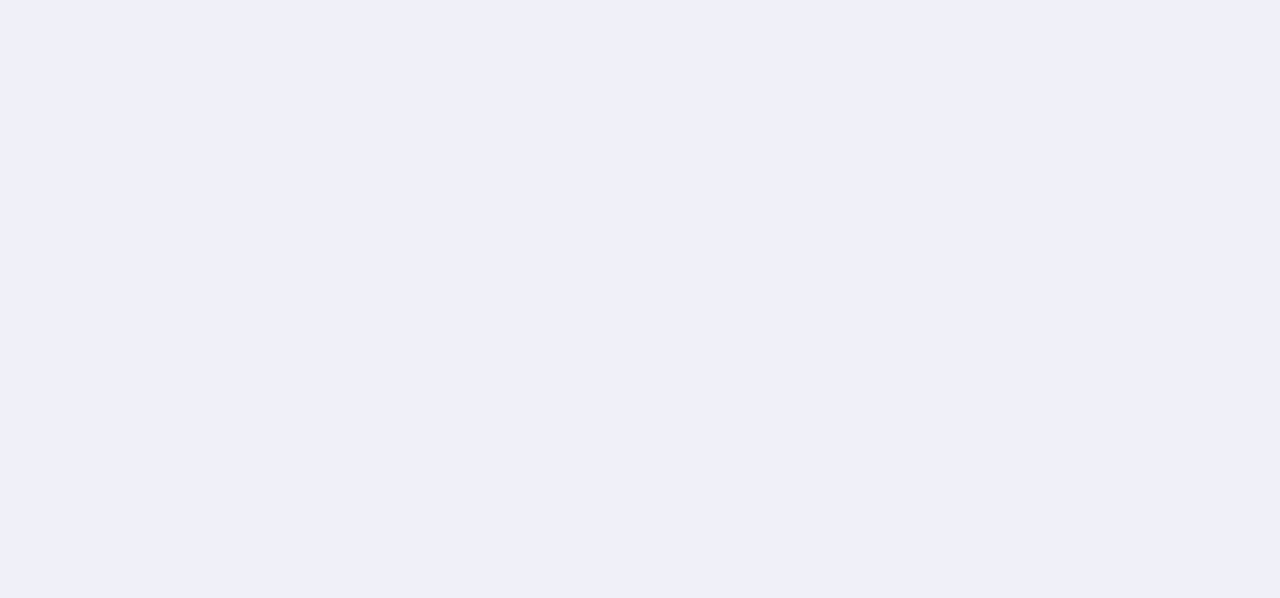 scroll, scrollTop: 0, scrollLeft: 0, axis: both 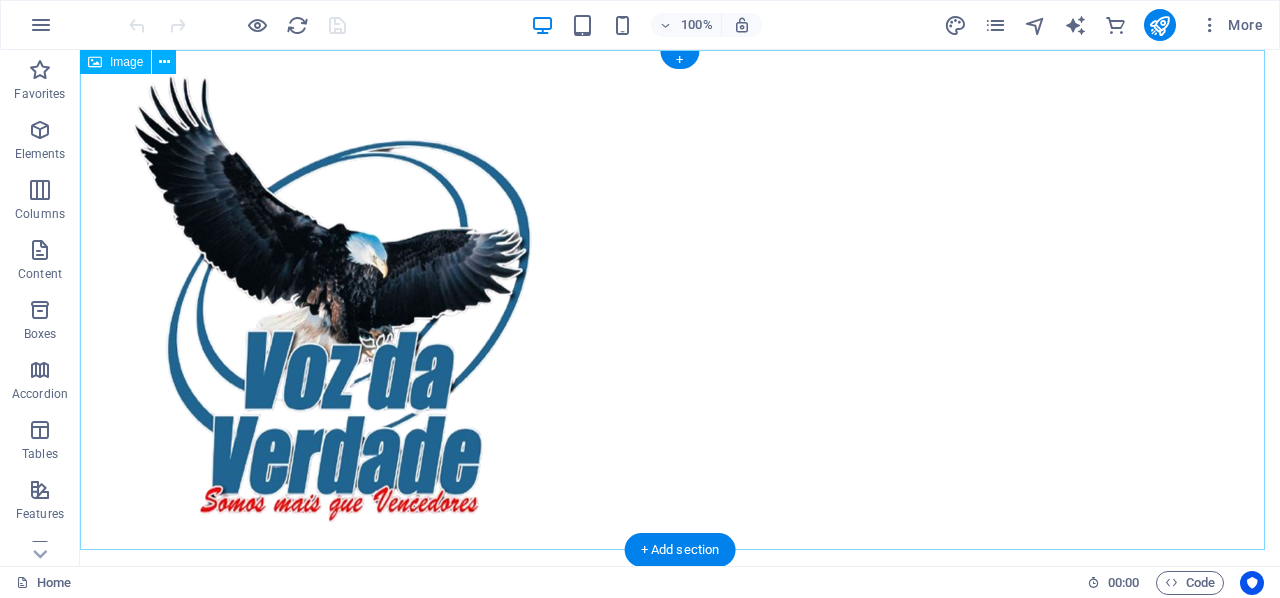 click at bounding box center [680, 300] 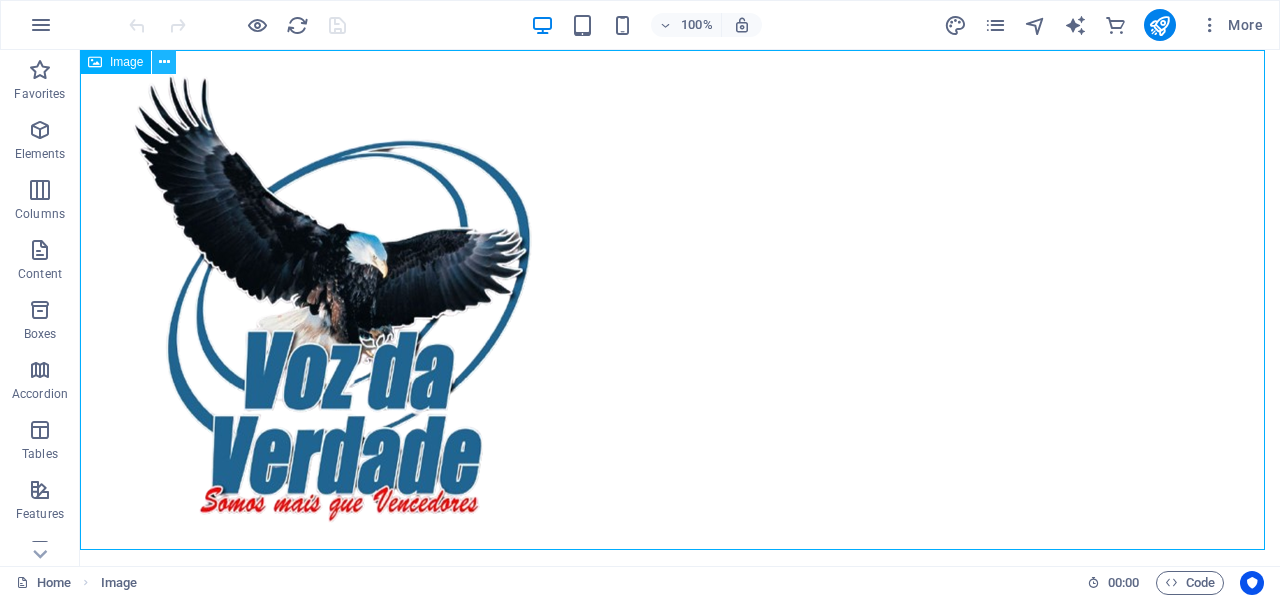 click at bounding box center [164, 62] 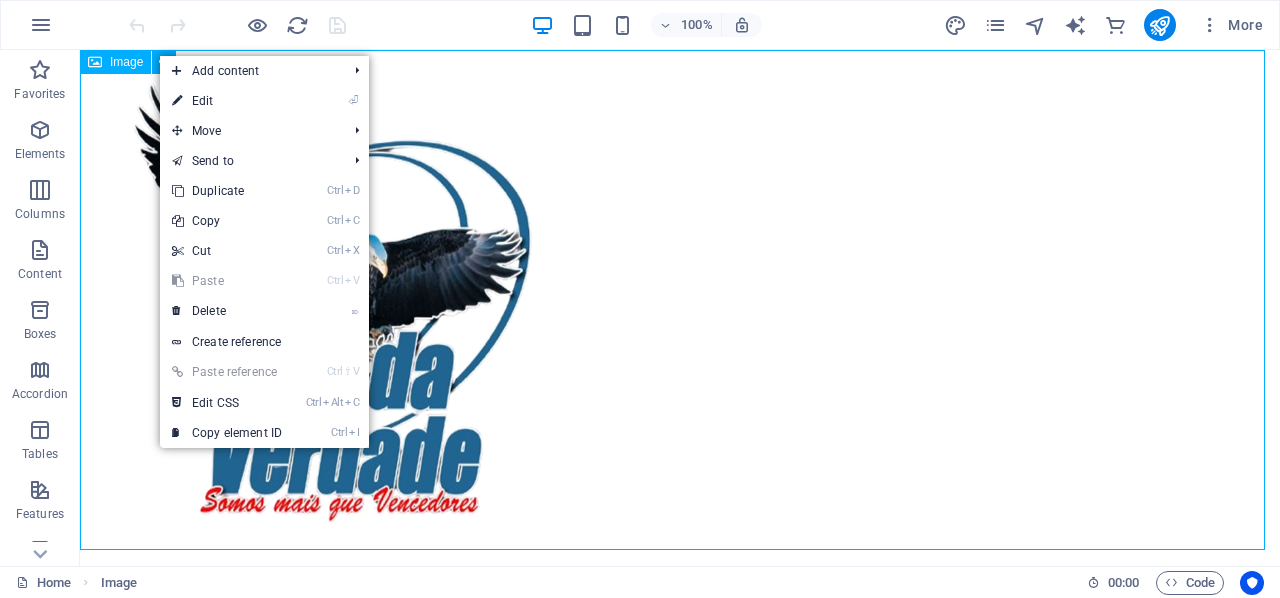 click on "Image" at bounding box center [126, 62] 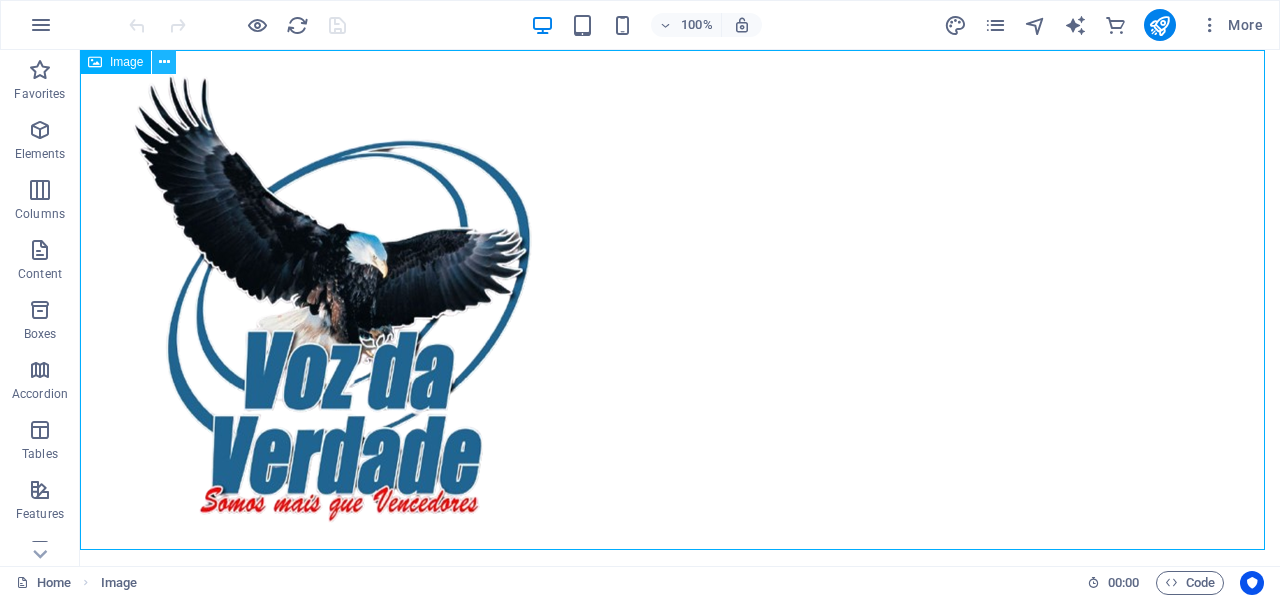 click at bounding box center [164, 62] 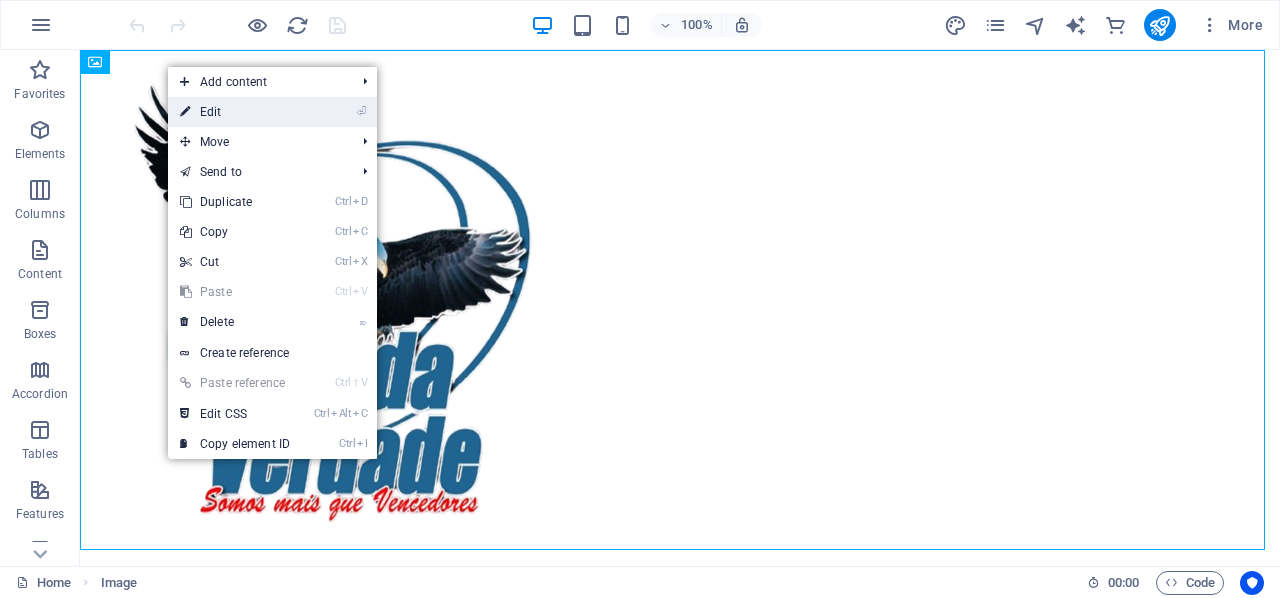 click on "⏎  Edit" at bounding box center [235, 112] 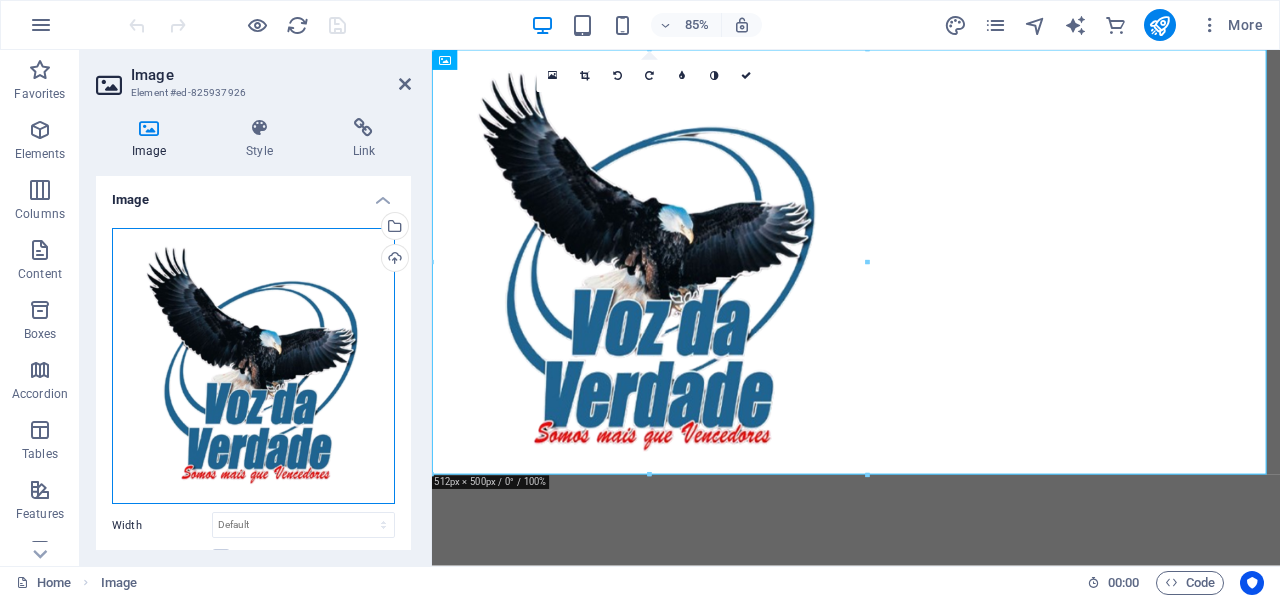 click on "Drag files here, click to choose files or select files from Files or our free stock photos & videos" at bounding box center (253, 366) 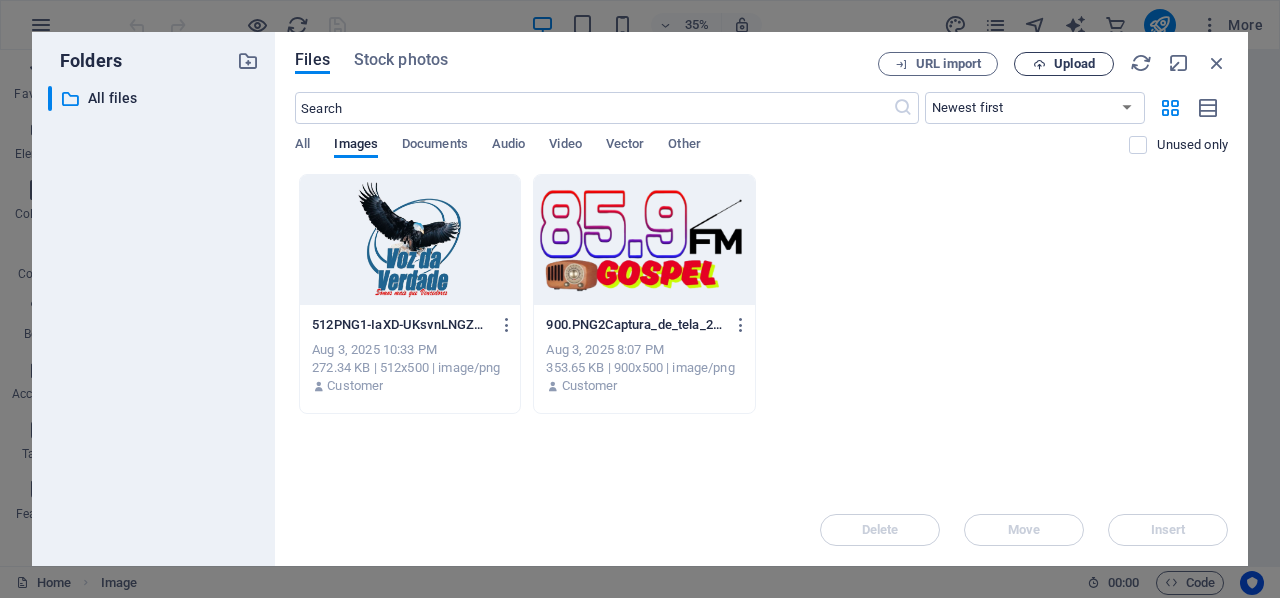 click on "Upload" at bounding box center (1074, 64) 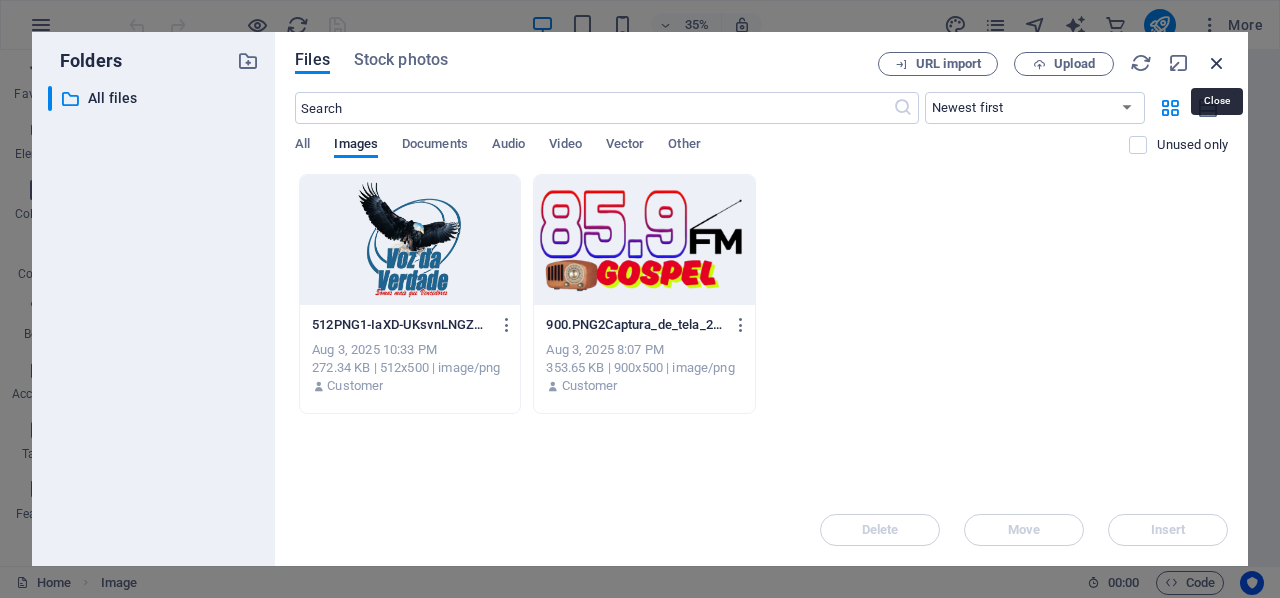 click at bounding box center (1217, 63) 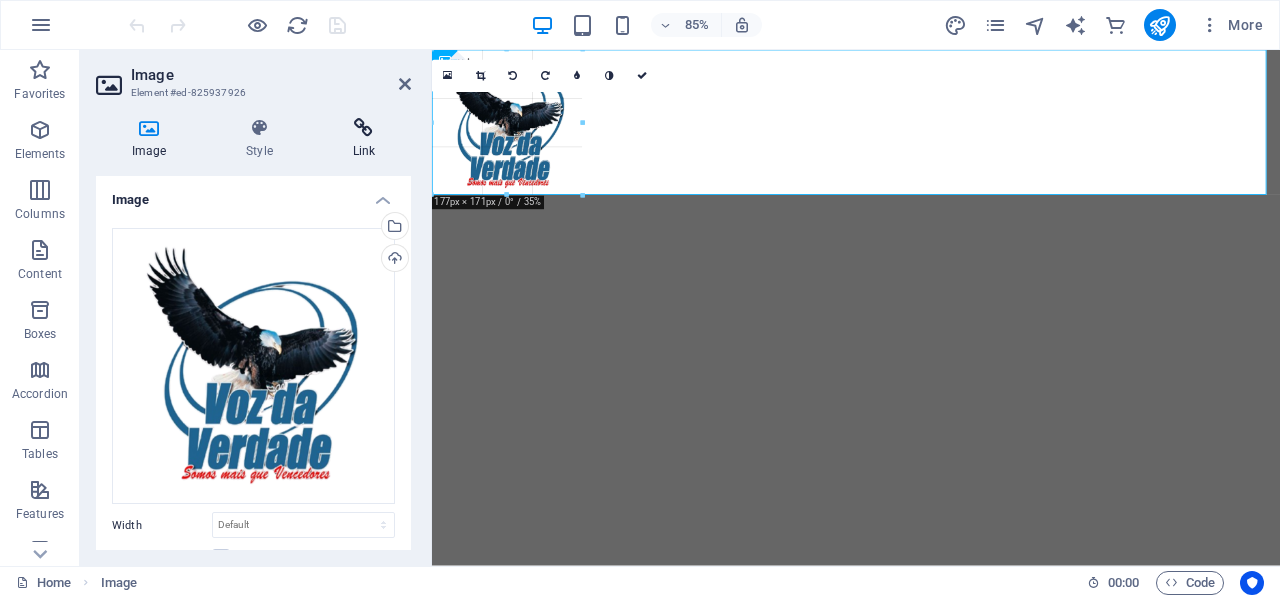 drag, startPoint x: 865, startPoint y: 476, endPoint x: 402, endPoint y: 147, distance: 567.9877 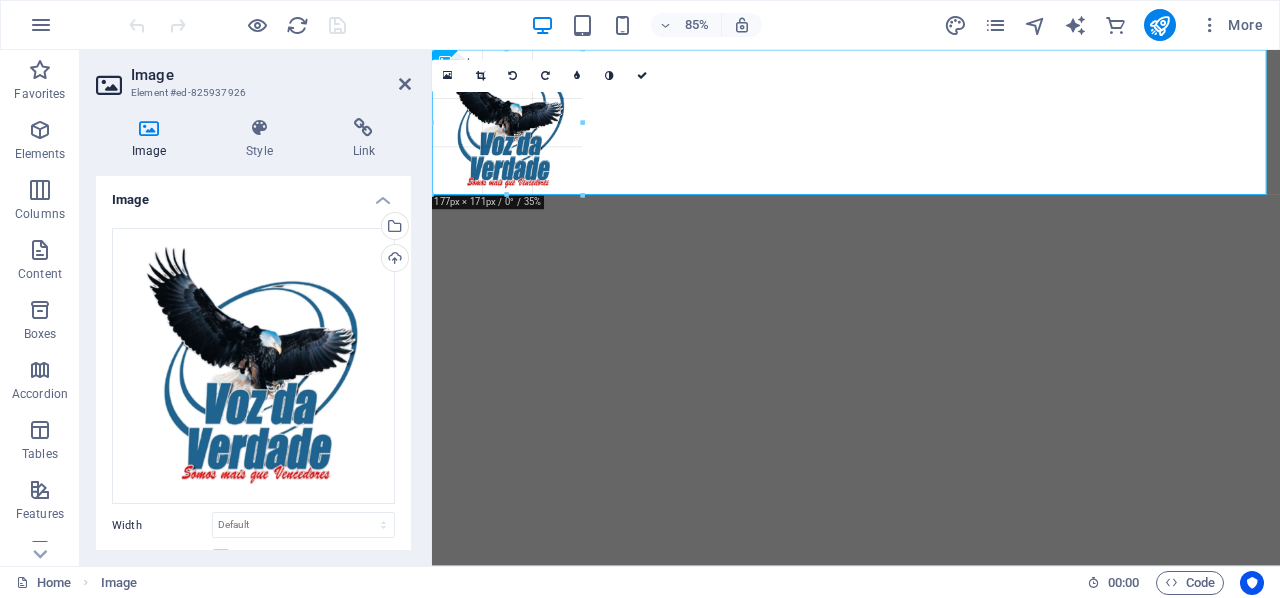 type on "181" 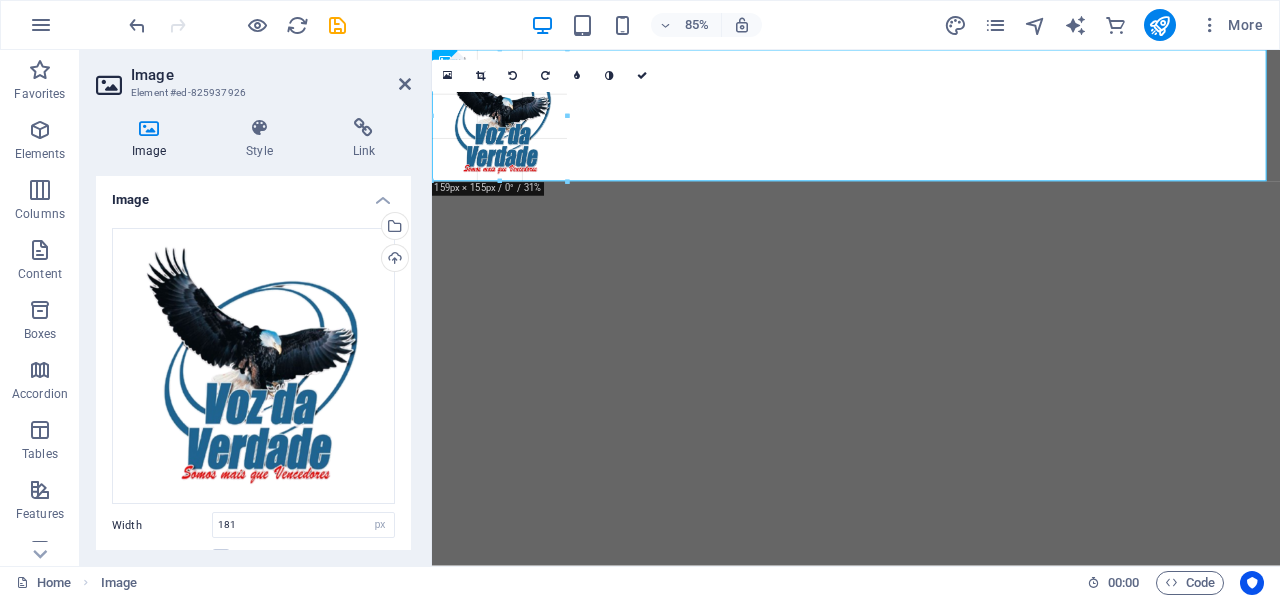 drag, startPoint x: 586, startPoint y: 203, endPoint x: 545, endPoint y: 177, distance: 48.548943 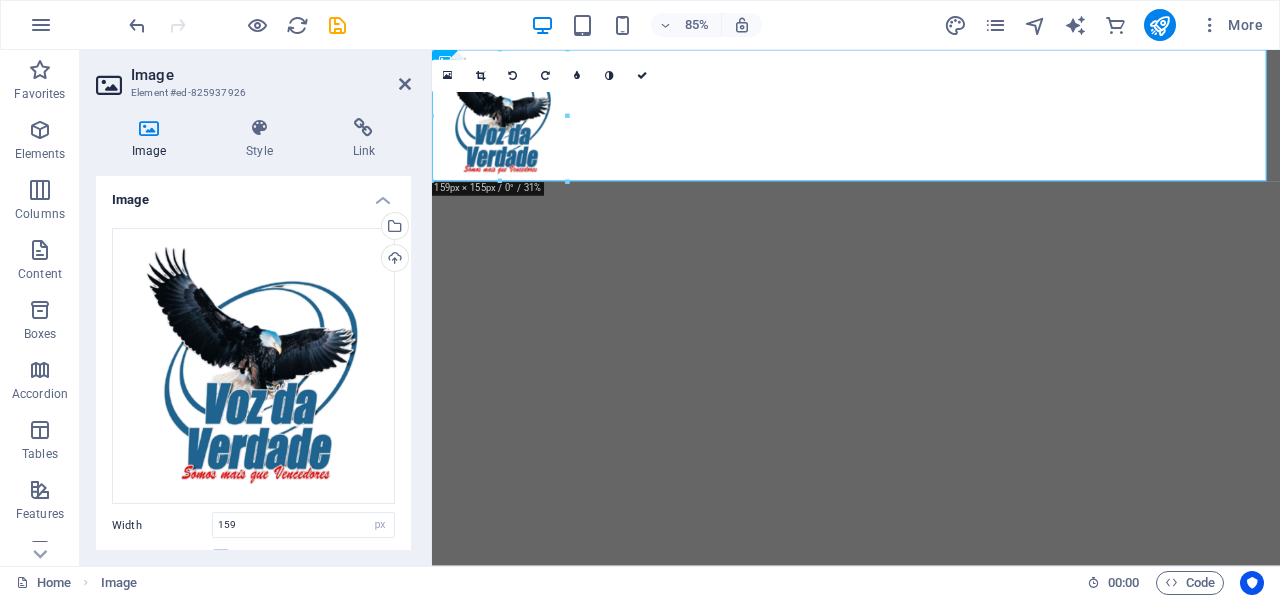 click at bounding box center [429, 308] 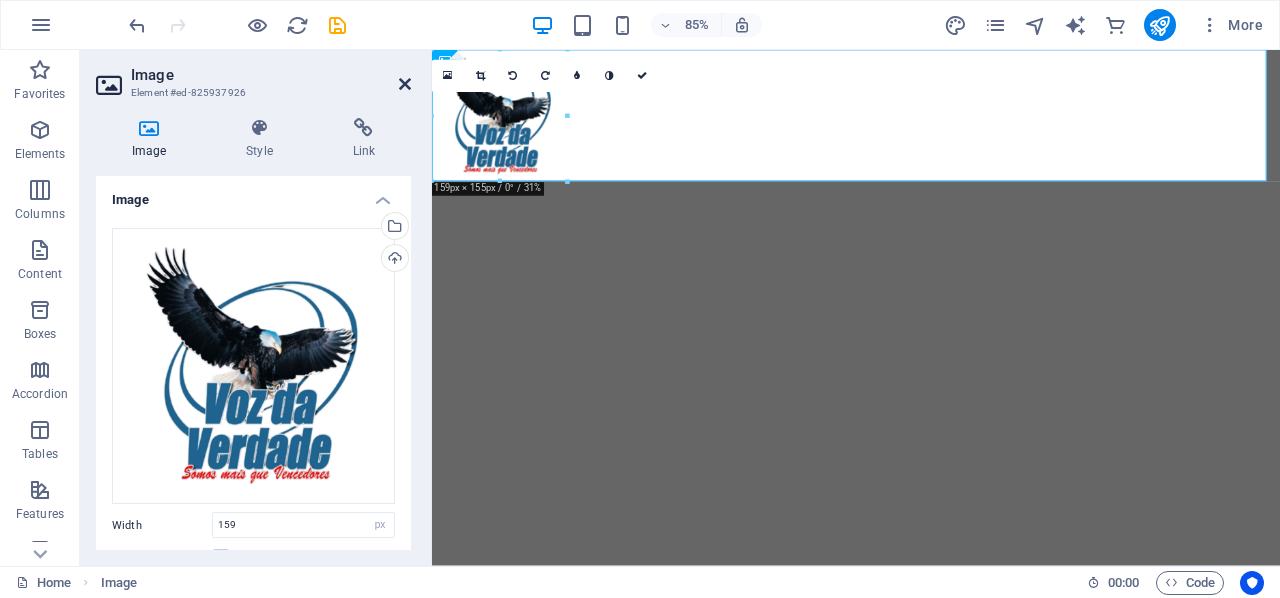 click at bounding box center (405, 84) 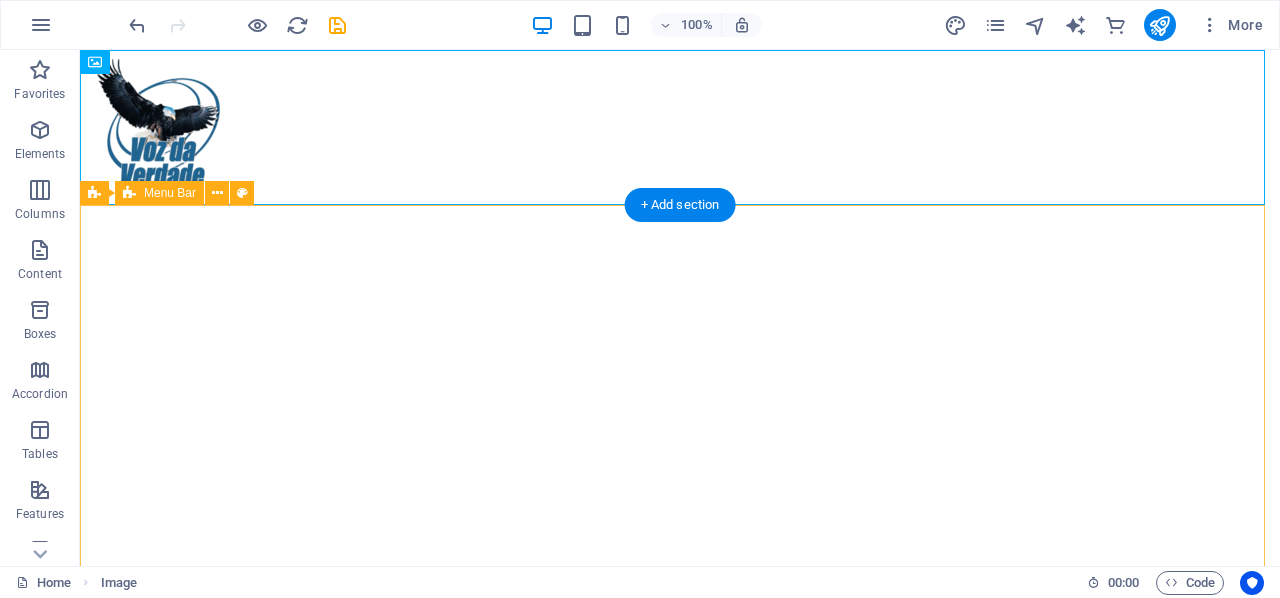 click at bounding box center [680, 1141] 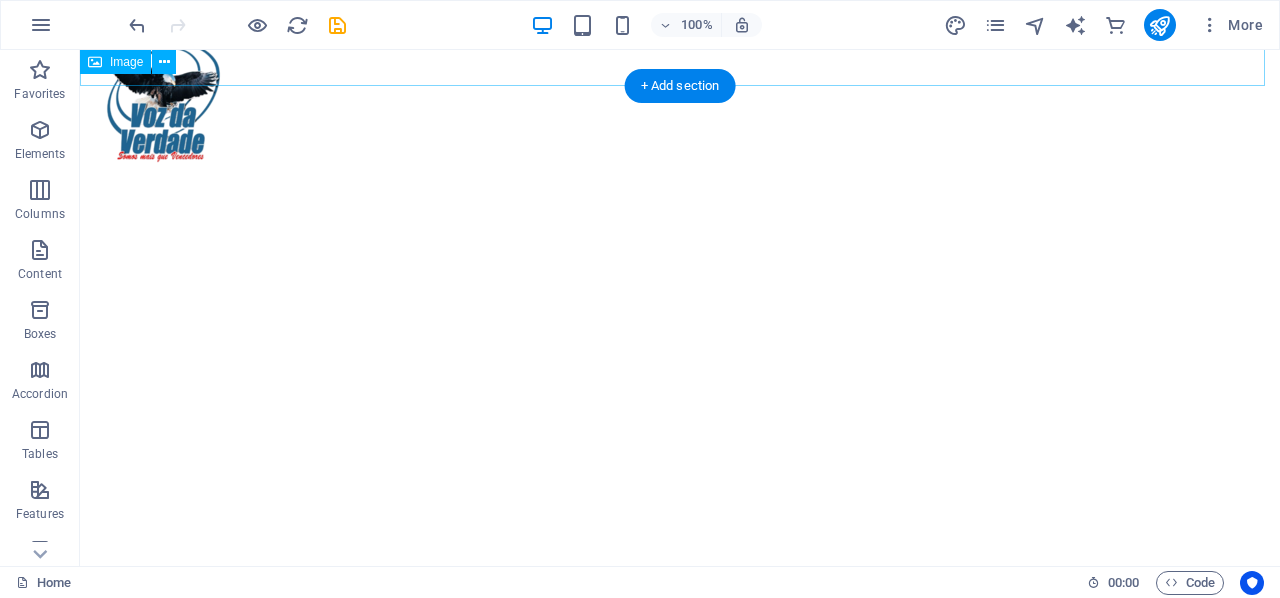 scroll, scrollTop: 0, scrollLeft: 0, axis: both 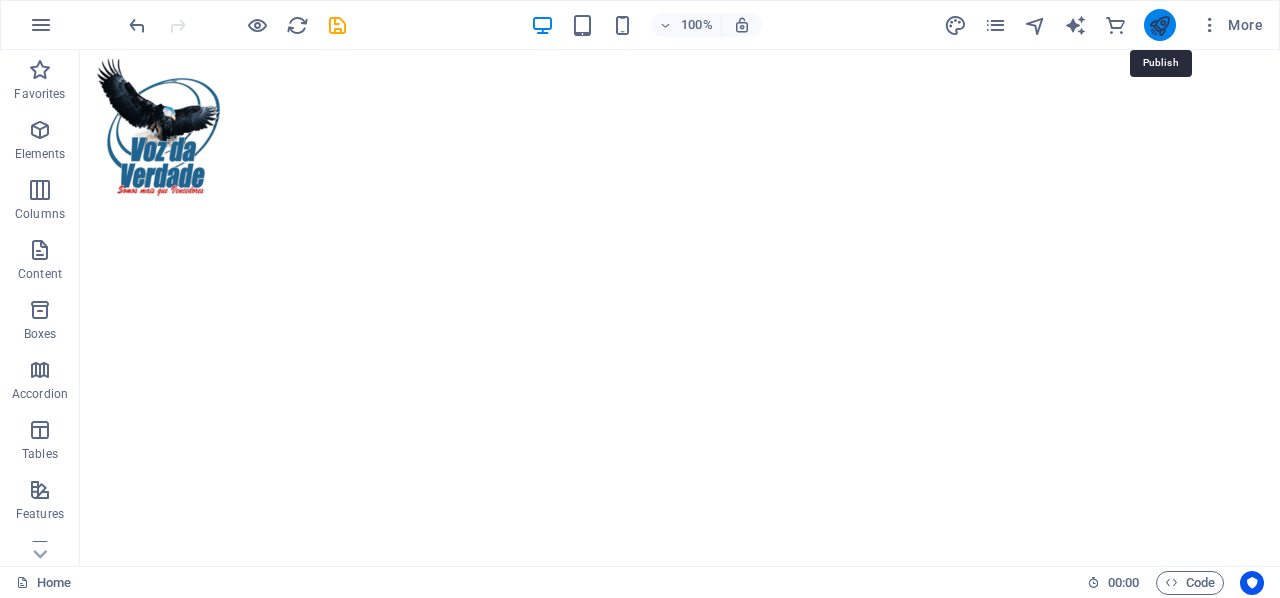 click at bounding box center [1159, 25] 